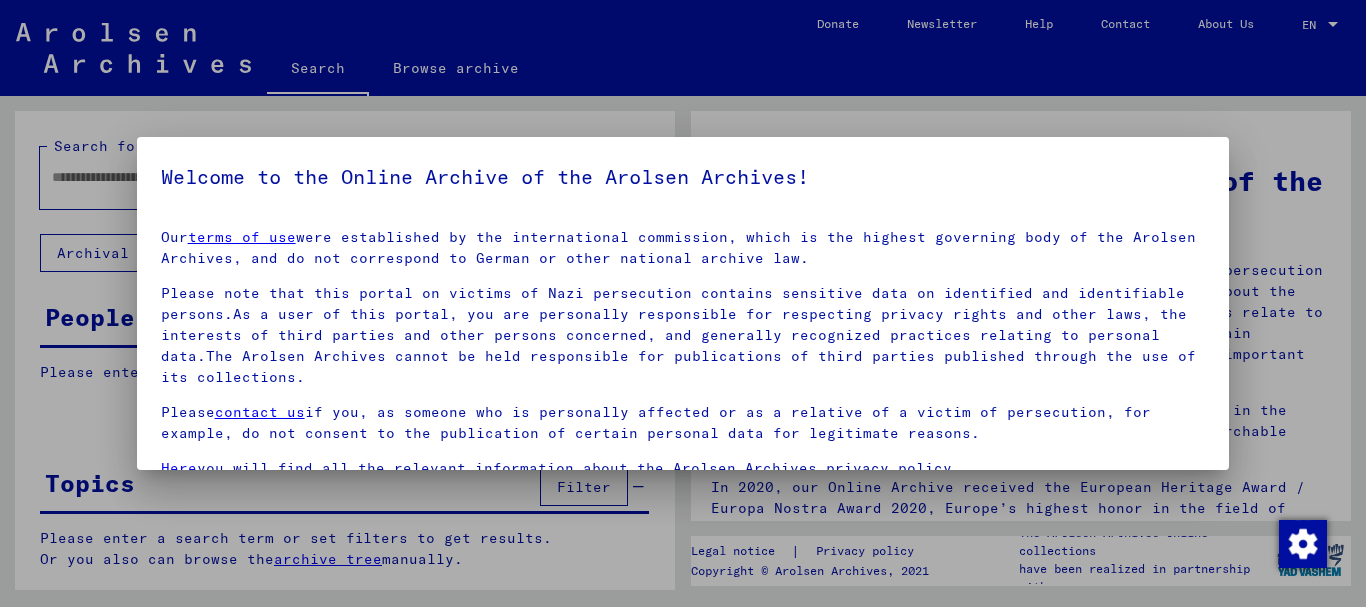 scroll, scrollTop: 0, scrollLeft: 0, axis: both 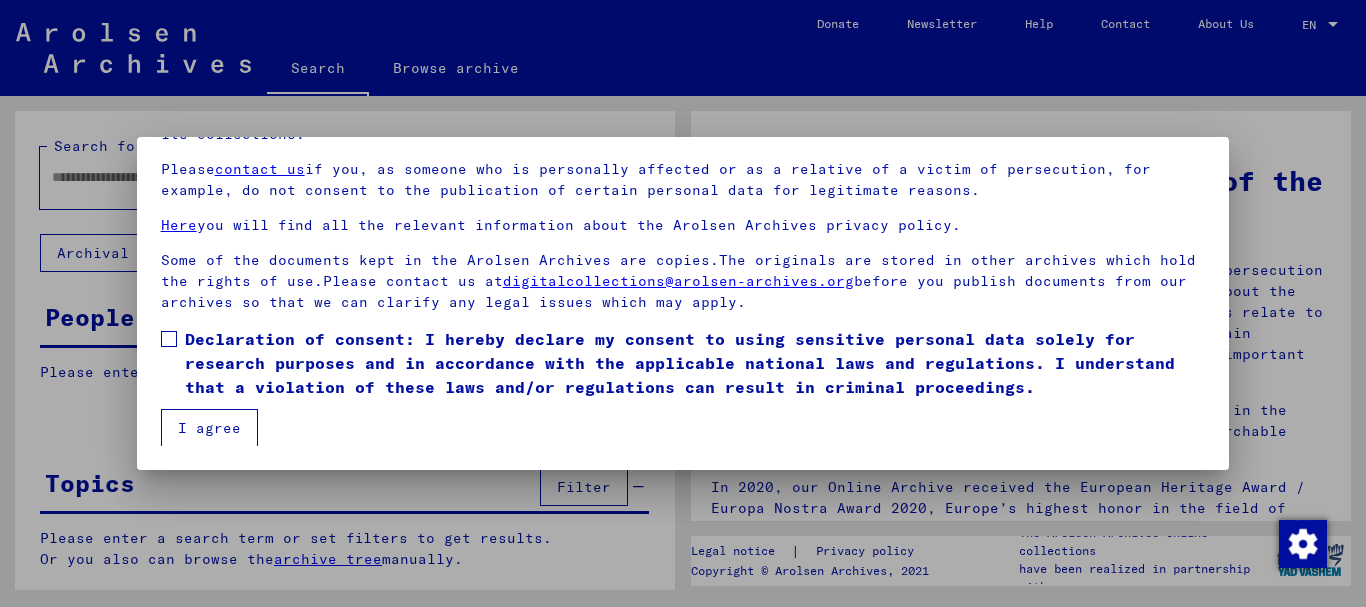 click on "Declaration of consent: I hereby declare my consent to using sensitive personal data solely for research purposes and in accordance with the applicable national laws and regulations. I understand that a violation of these laws and/or regulations can result in criminal proceedings." at bounding box center (683, 363) 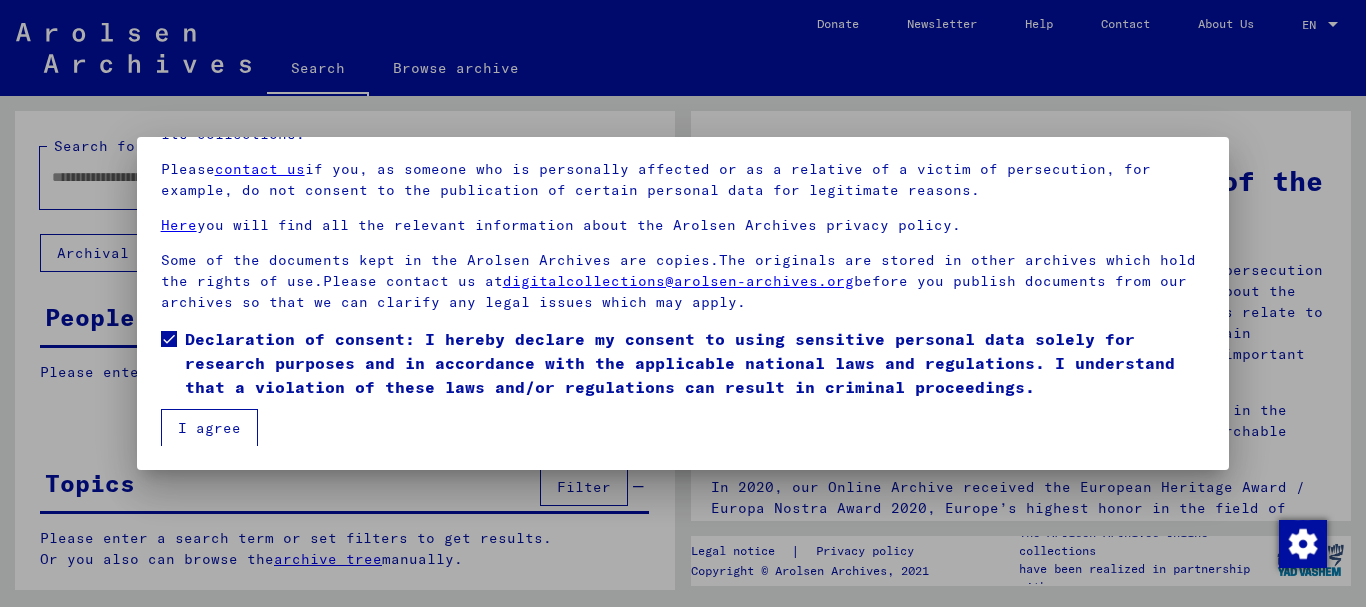 click on "I agree" at bounding box center [209, 428] 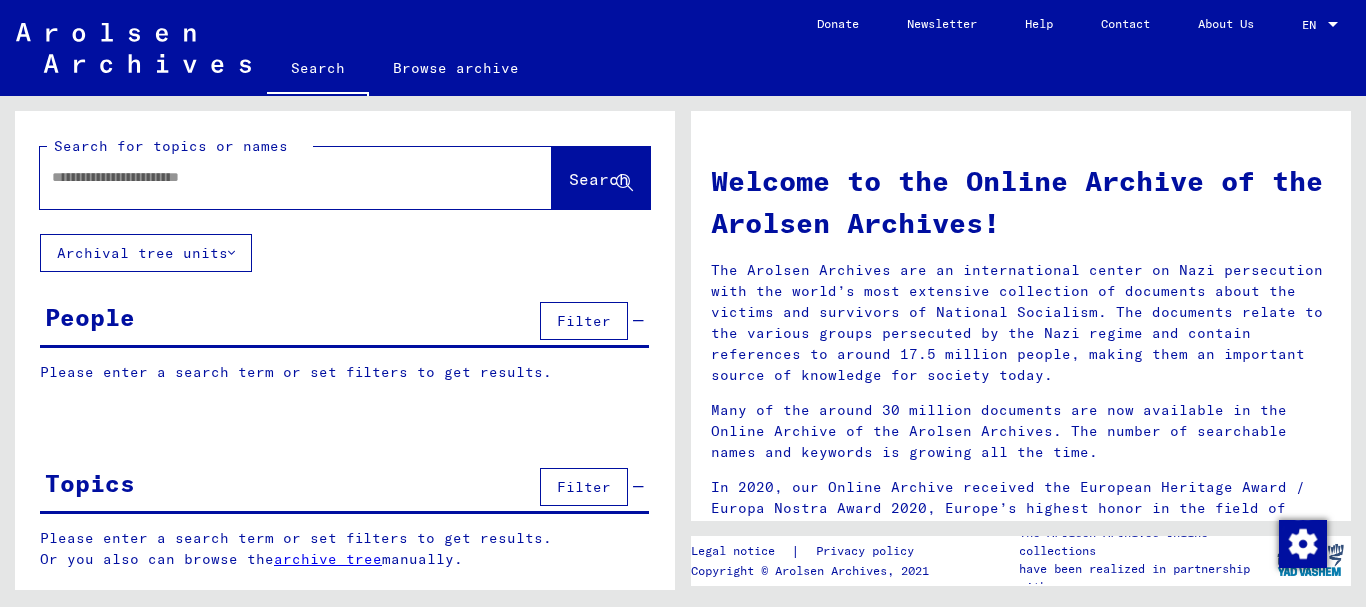 click at bounding box center (272, 177) 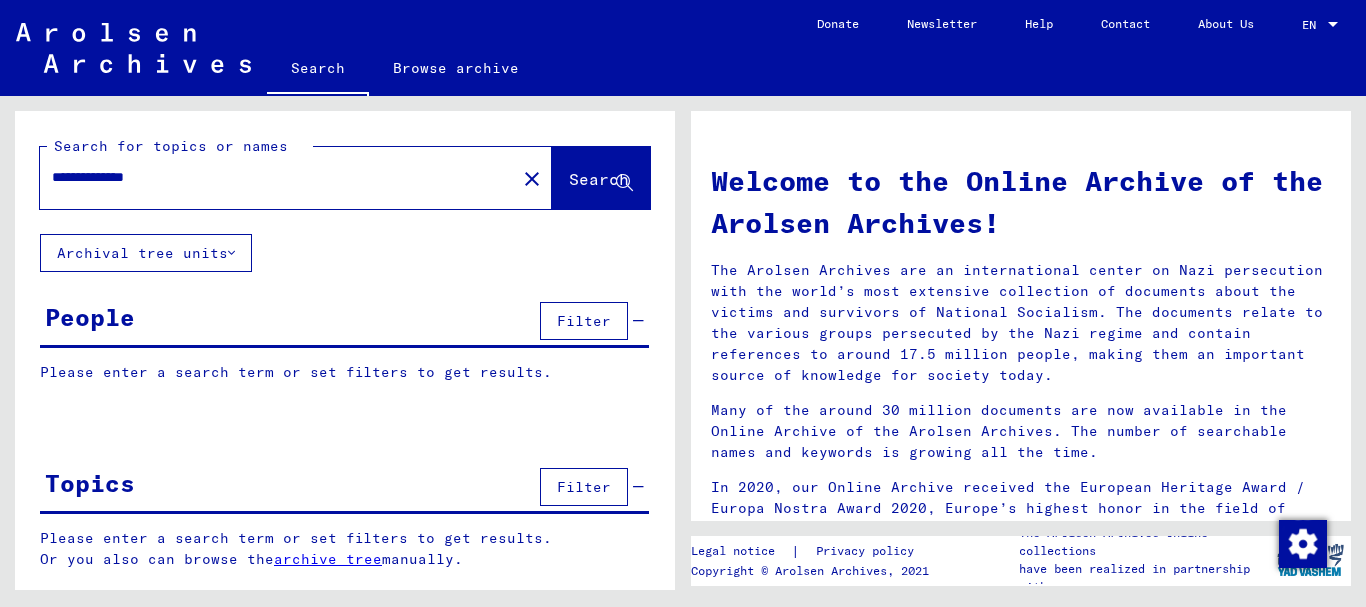 type on "**********" 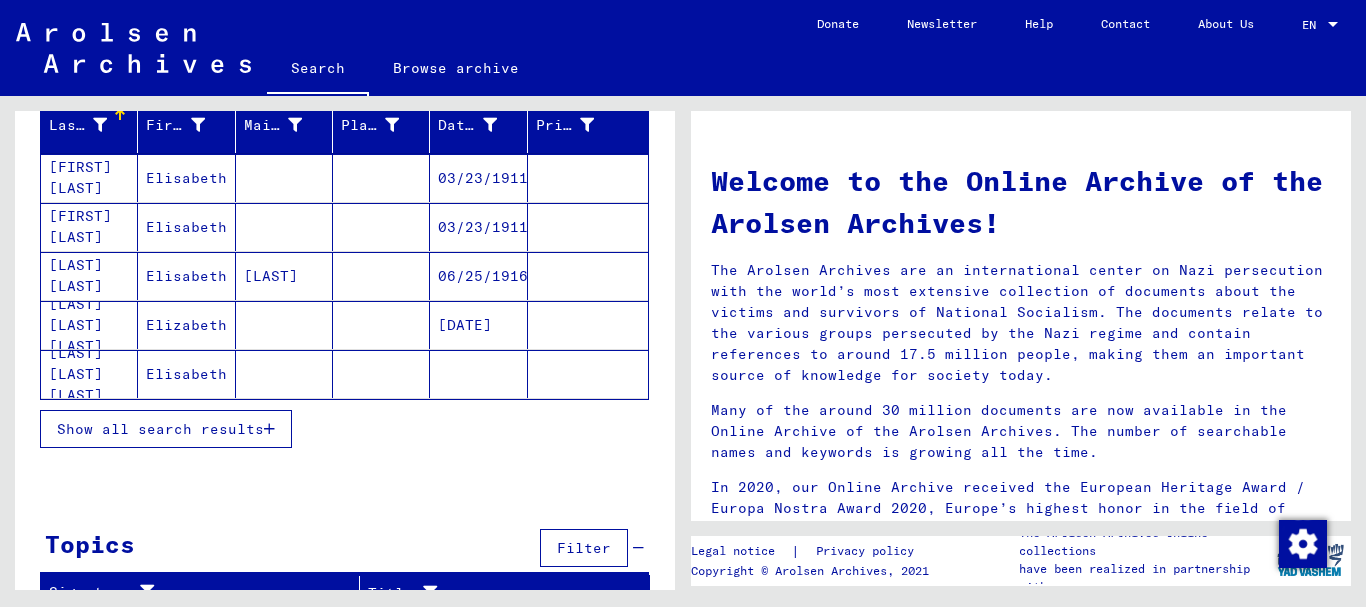 scroll, scrollTop: 274, scrollLeft: 0, axis: vertical 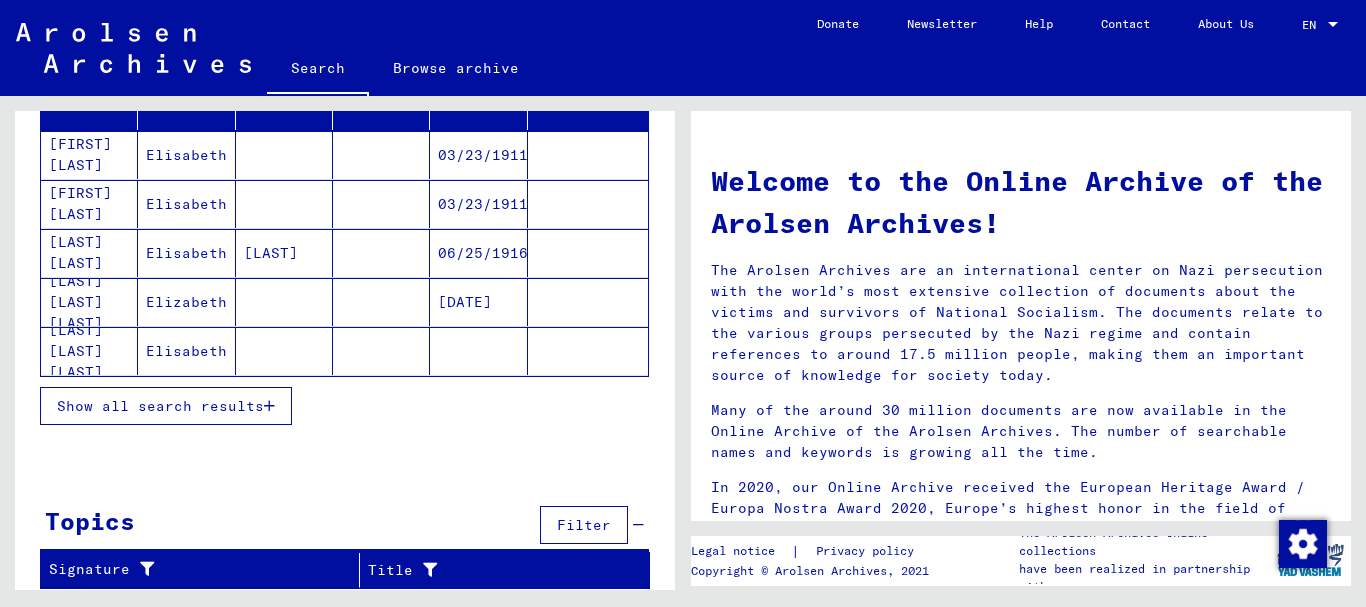 click on "Show all search results" at bounding box center [160, 406] 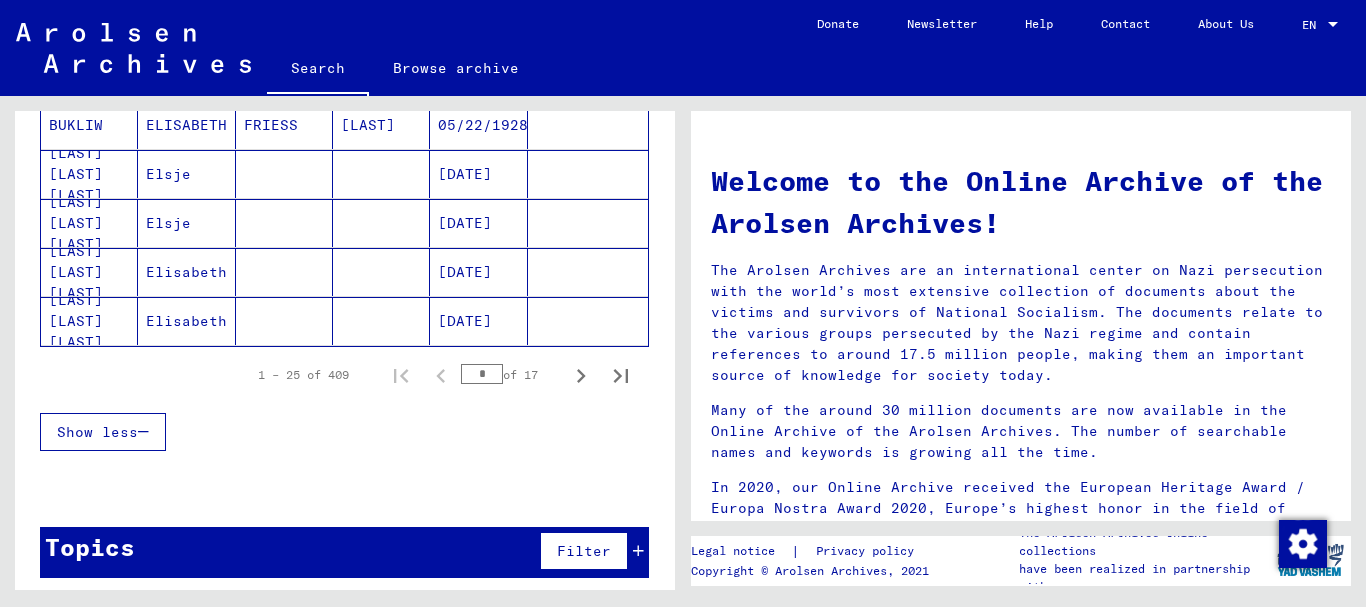 scroll, scrollTop: 1294, scrollLeft: 0, axis: vertical 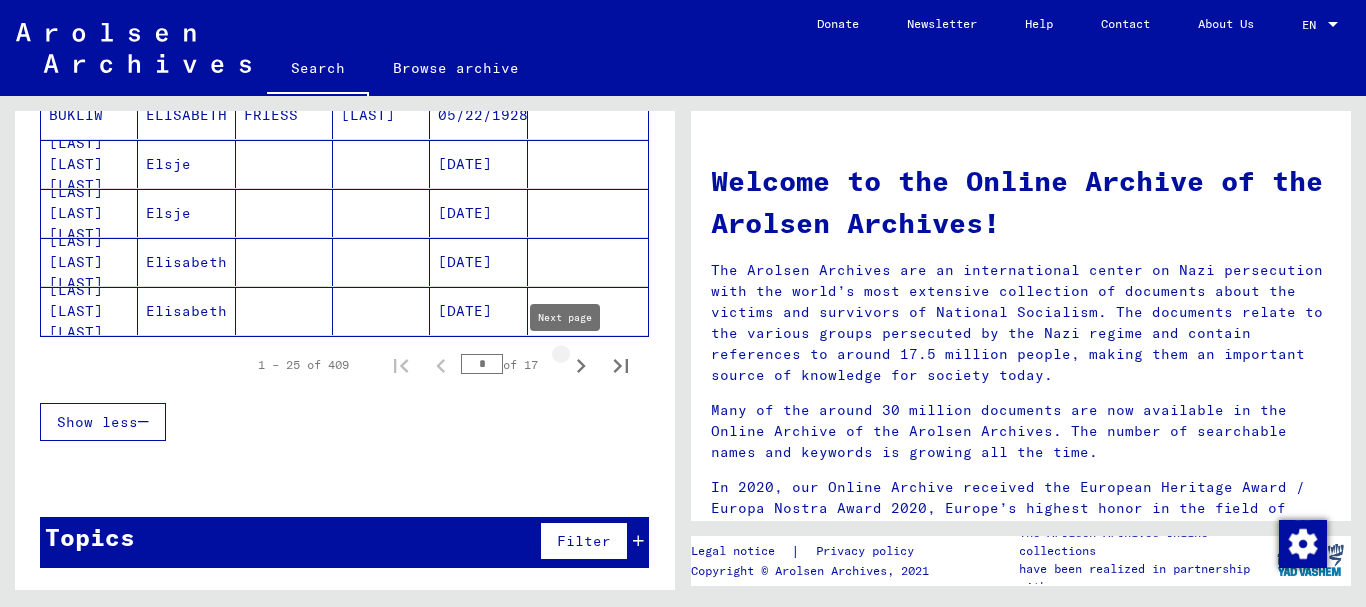 click 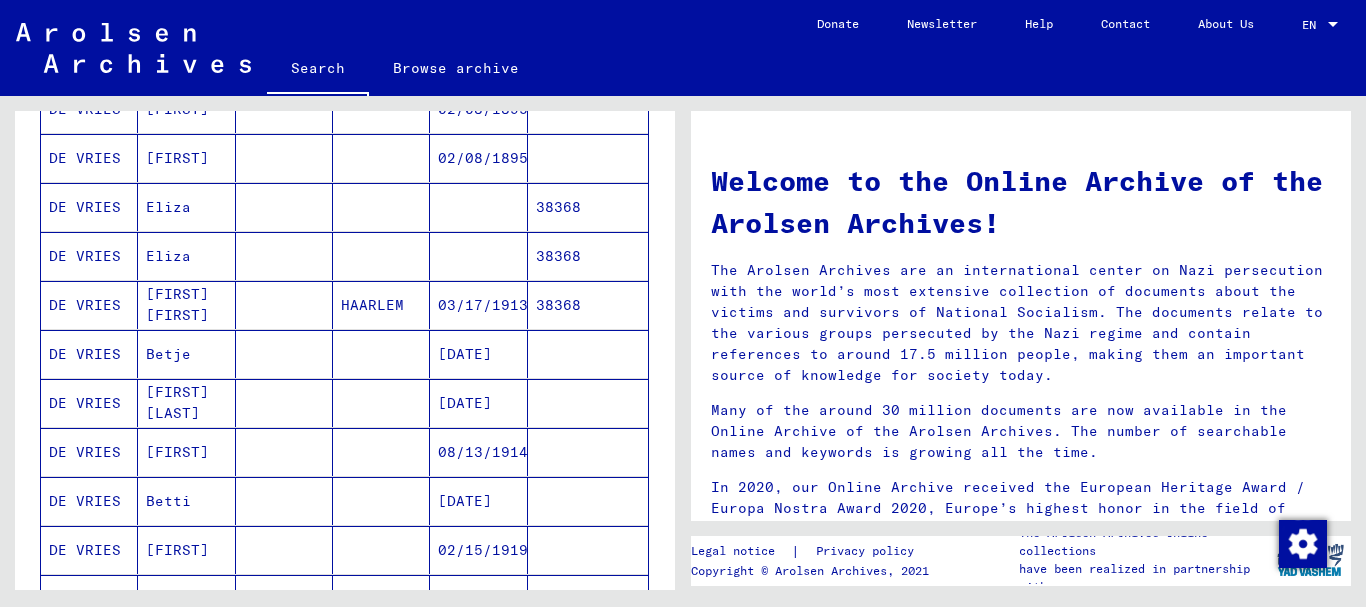 scroll, scrollTop: 894, scrollLeft: 0, axis: vertical 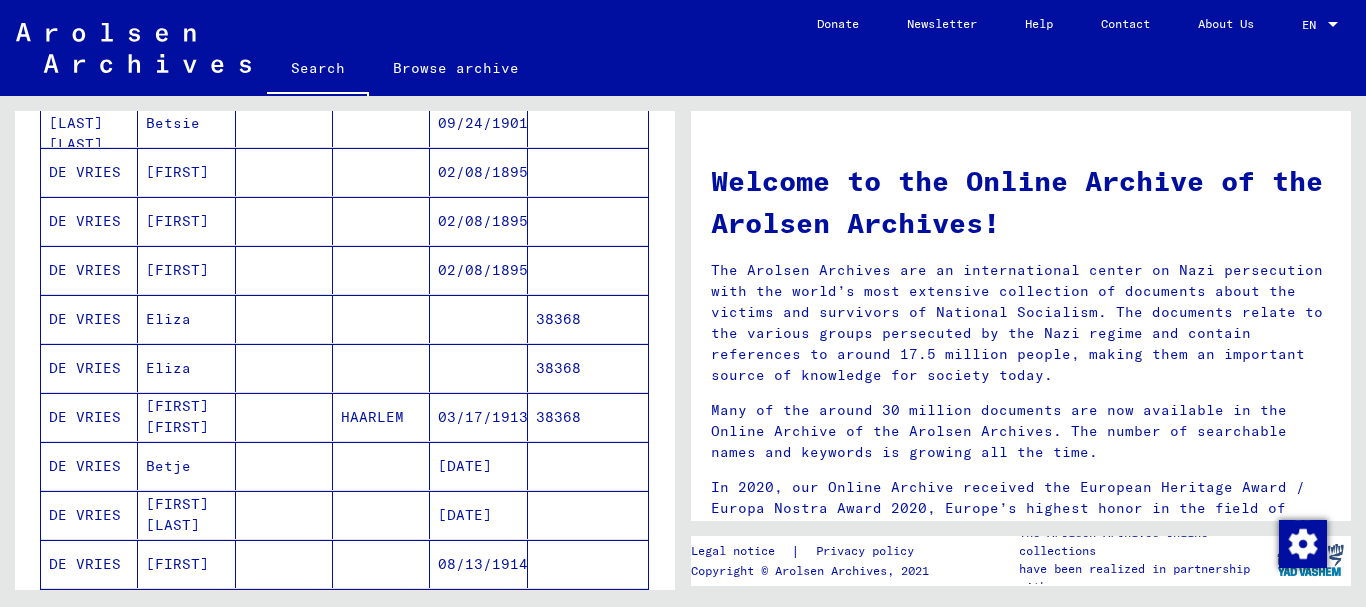 click at bounding box center [284, 368] 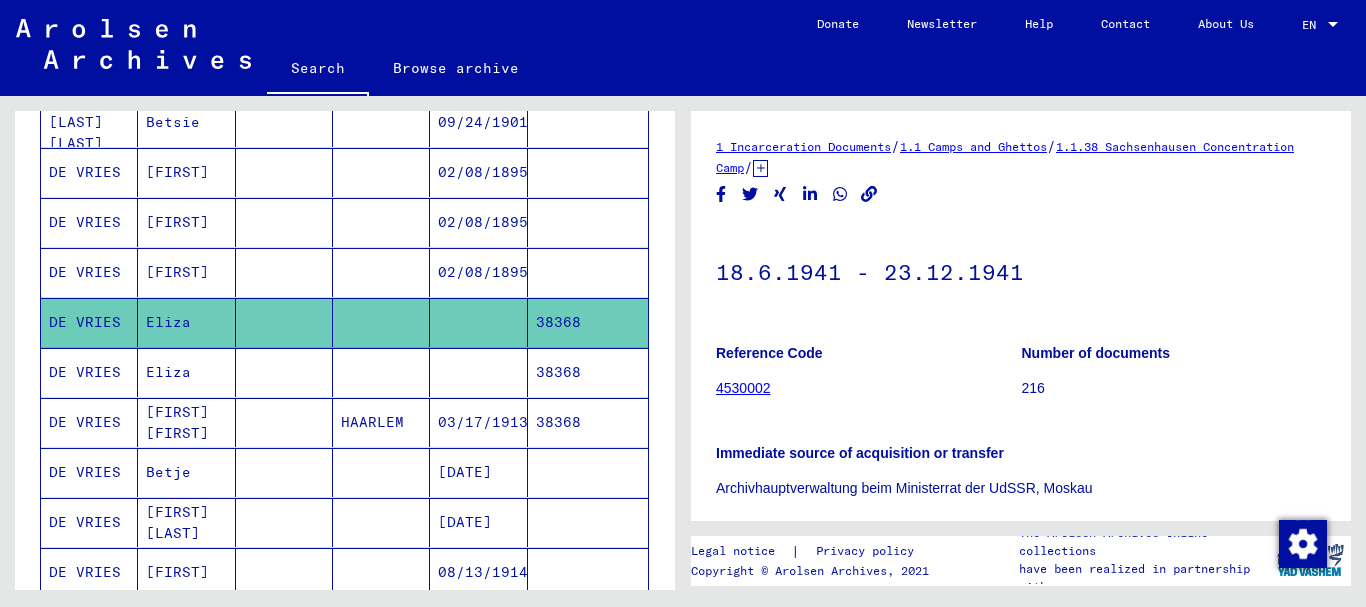 scroll, scrollTop: 0, scrollLeft: 0, axis: both 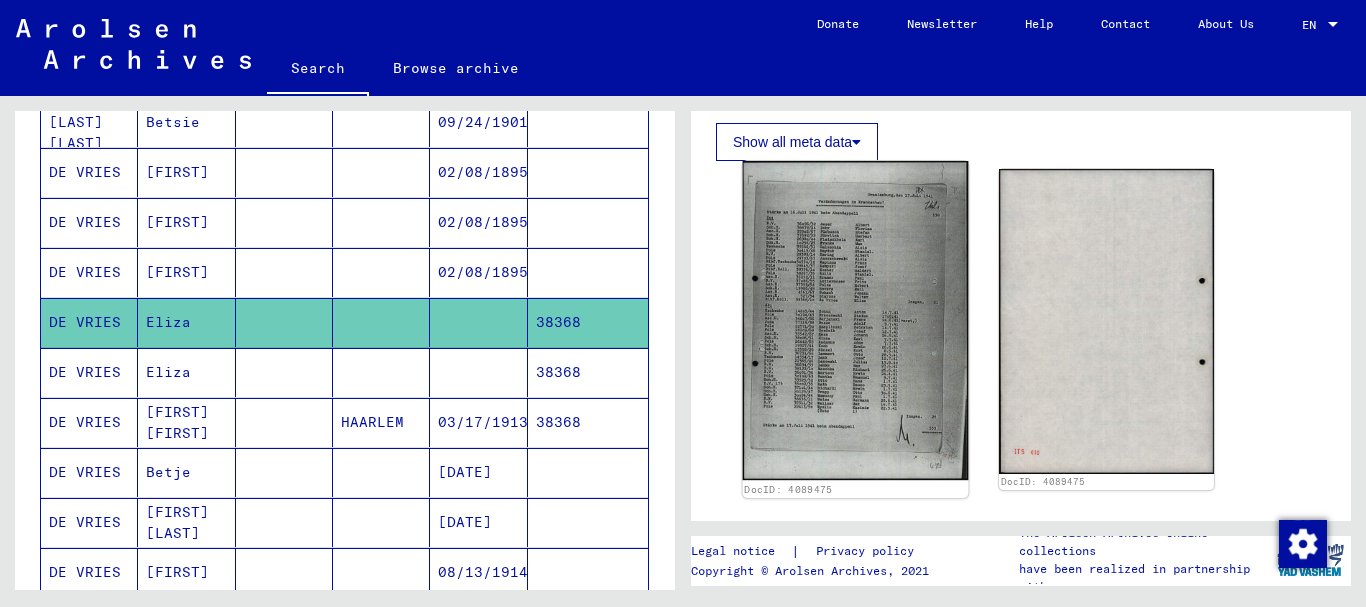 click 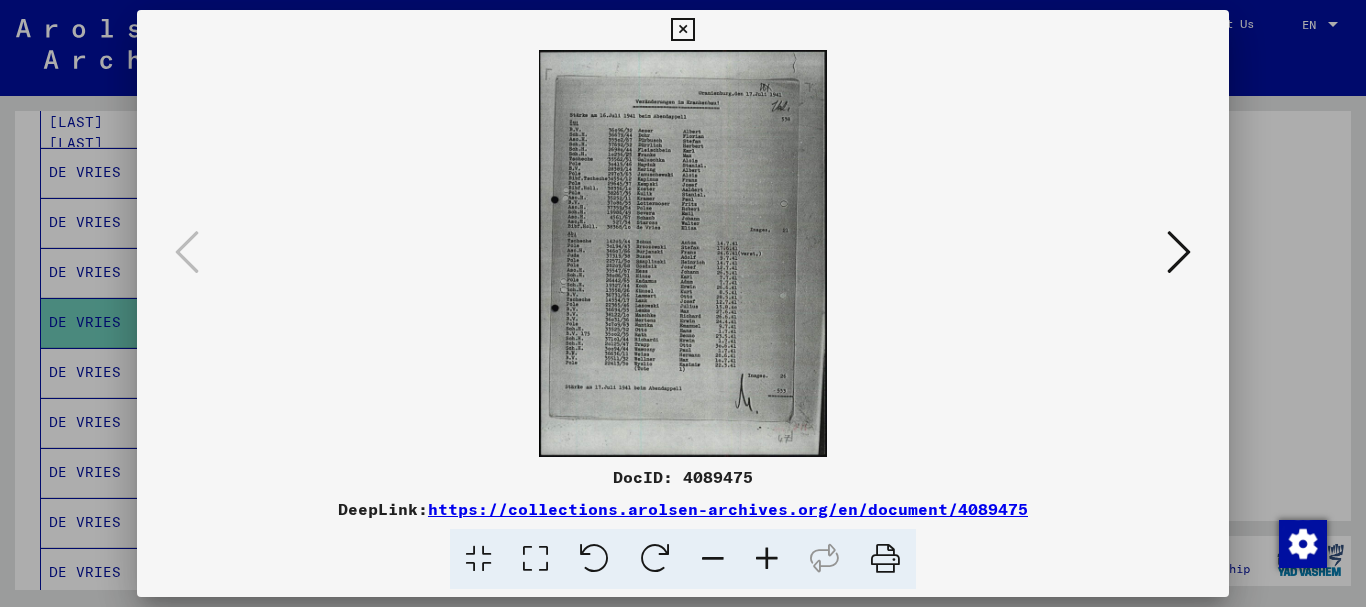 click at bounding box center [767, 559] 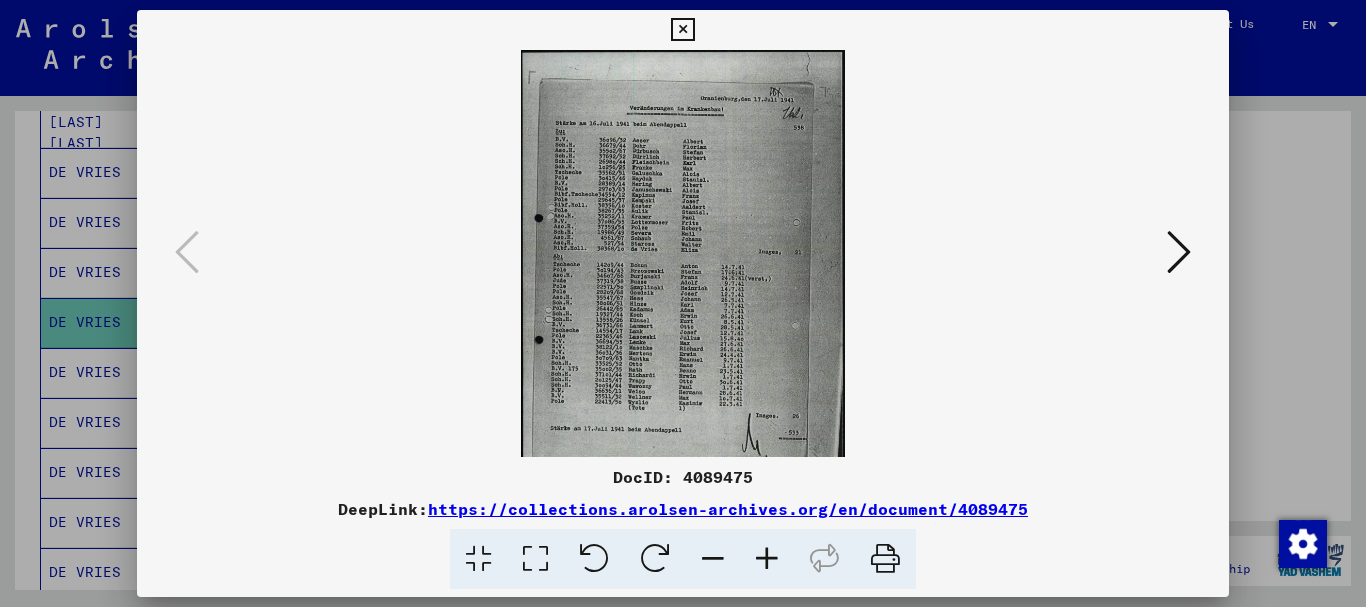 click at bounding box center (767, 559) 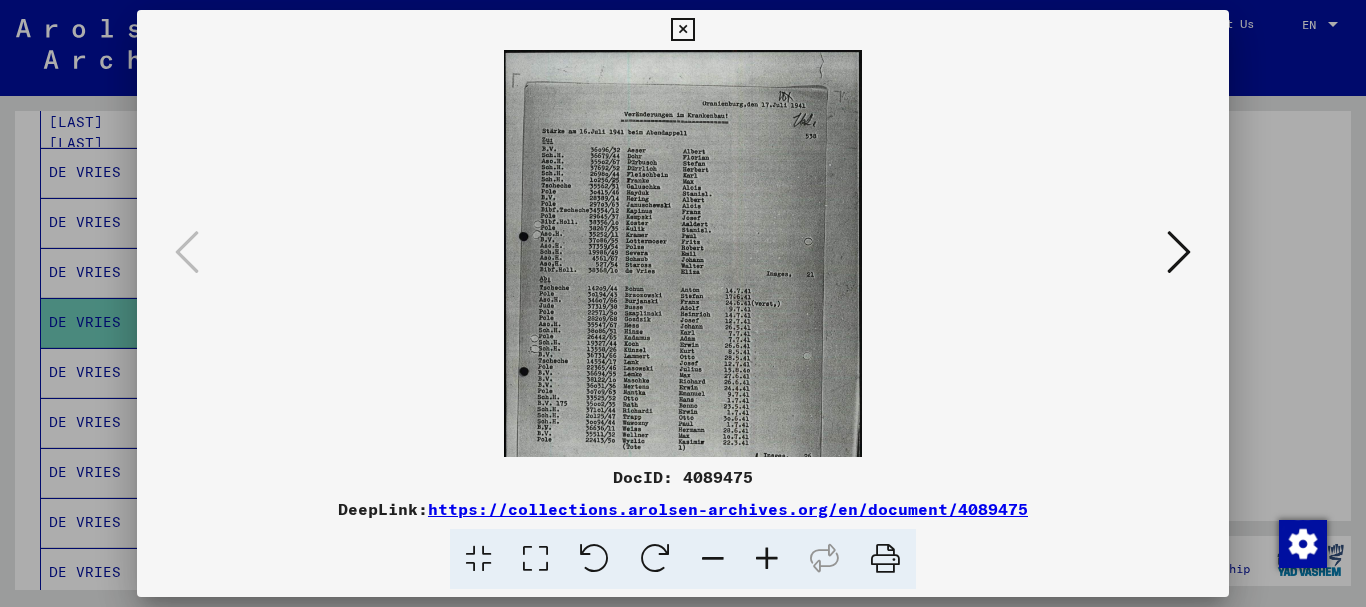 click at bounding box center [767, 559] 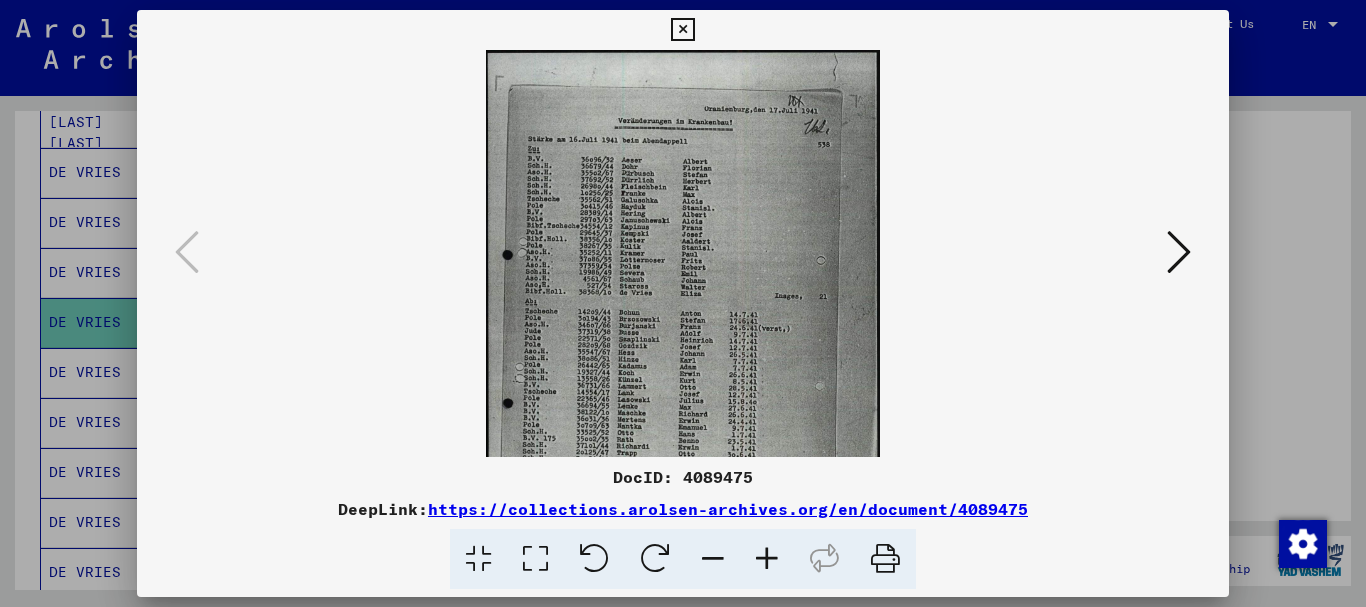 click at bounding box center [767, 559] 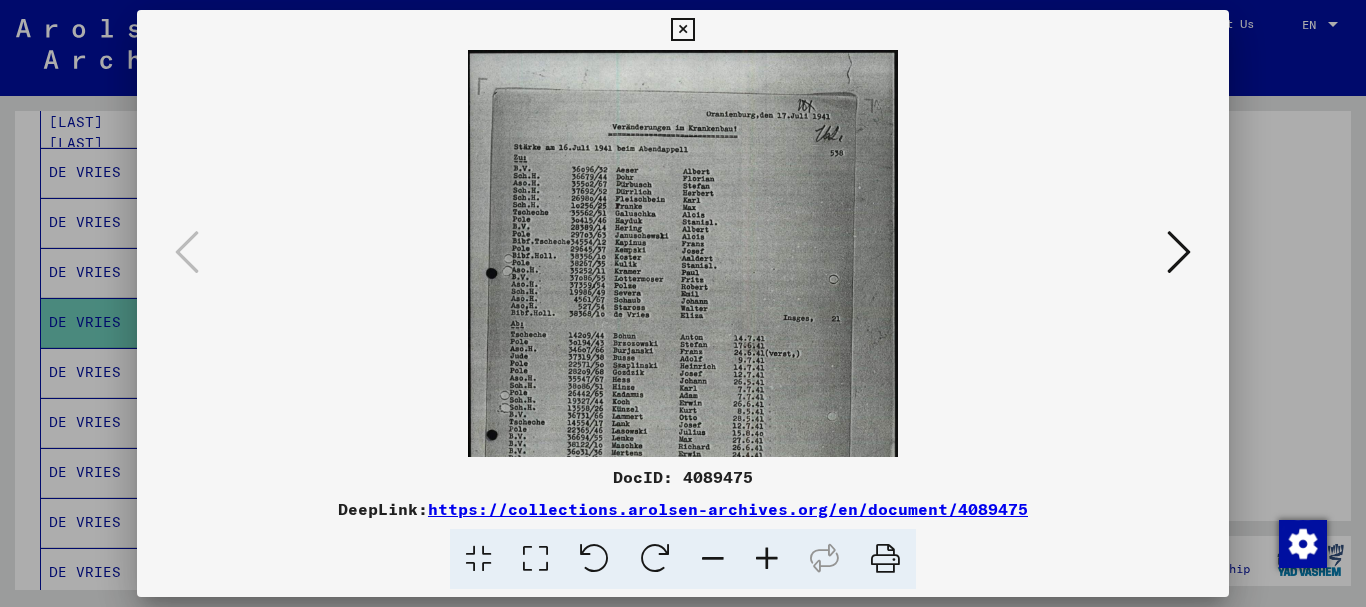 click at bounding box center (767, 559) 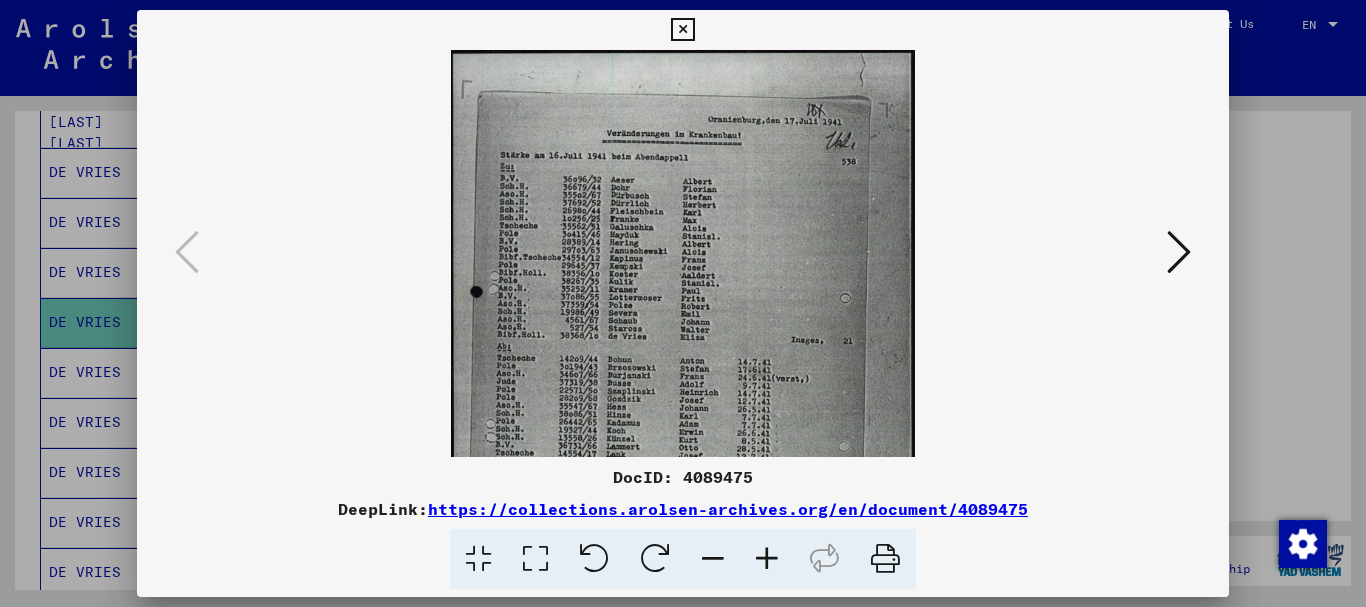 click at bounding box center [767, 559] 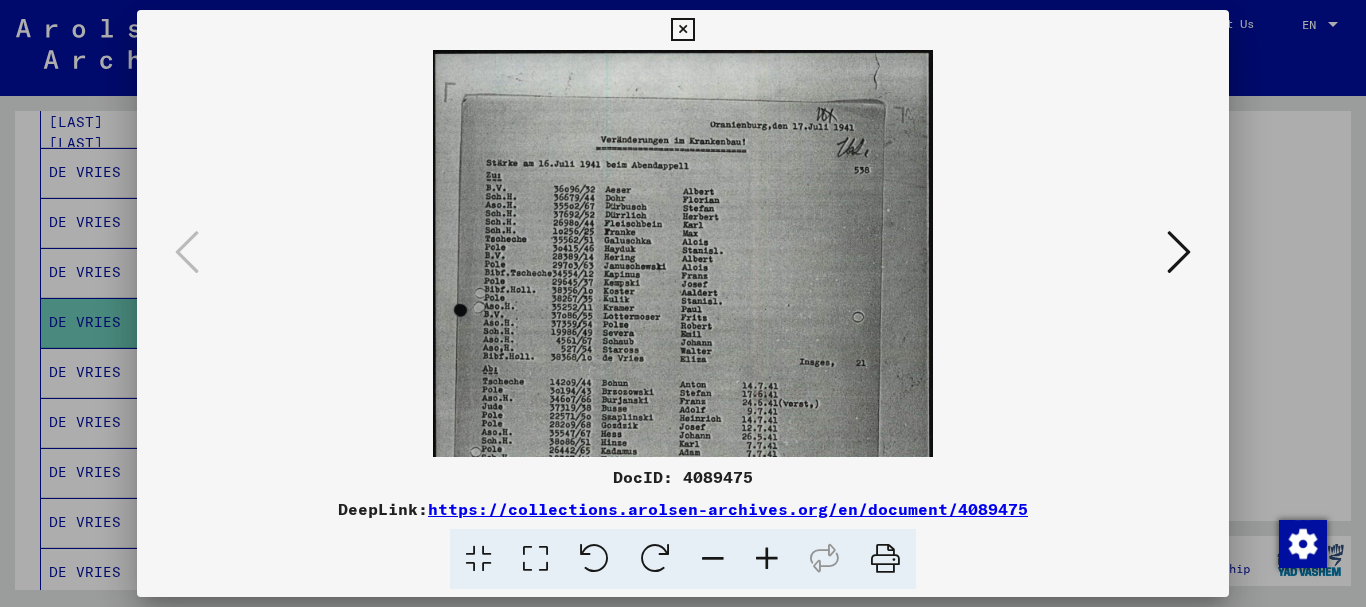 click at bounding box center [767, 559] 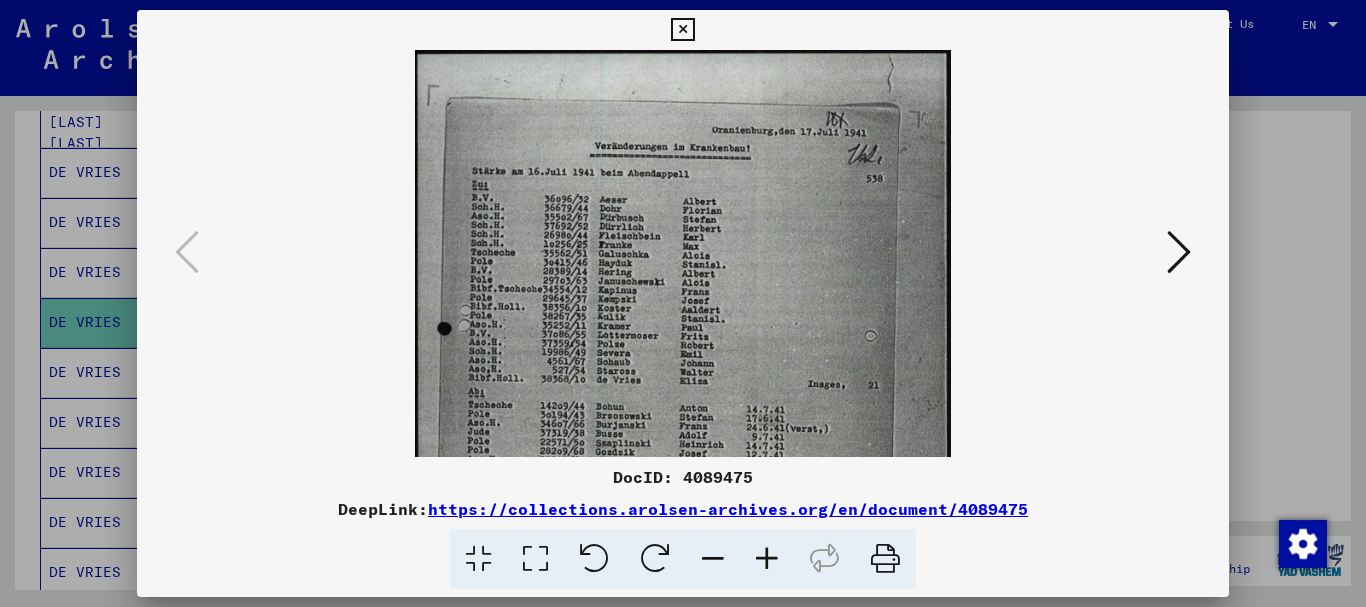 click at bounding box center (767, 559) 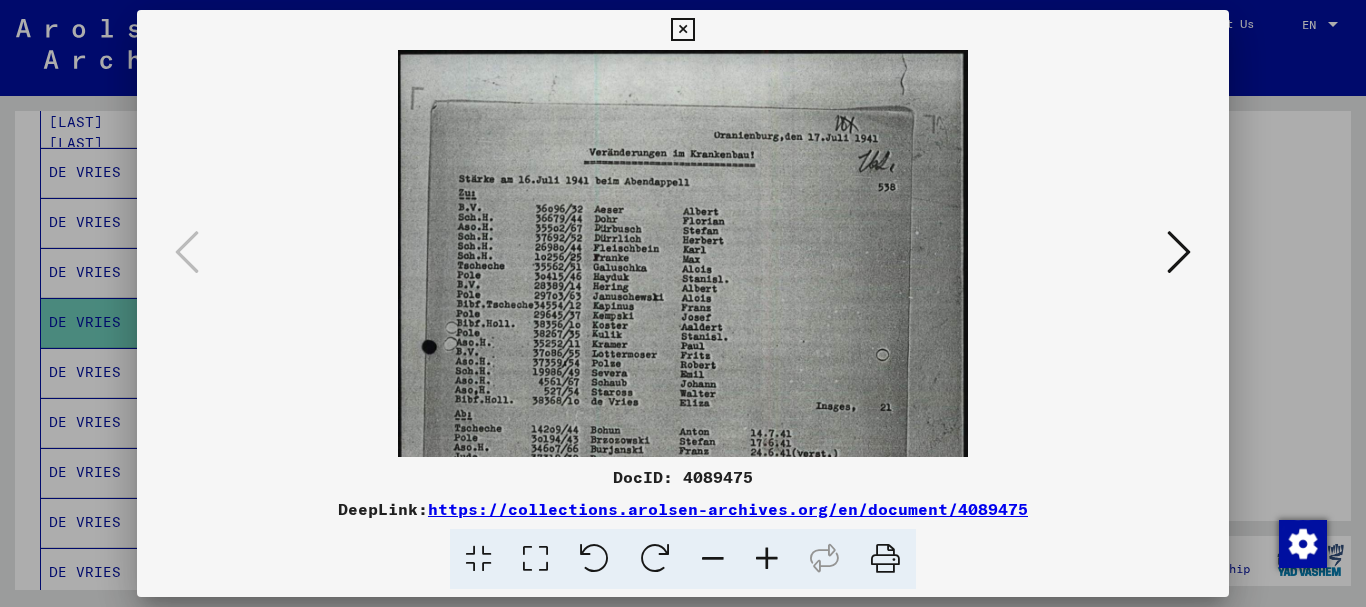 click at bounding box center (767, 559) 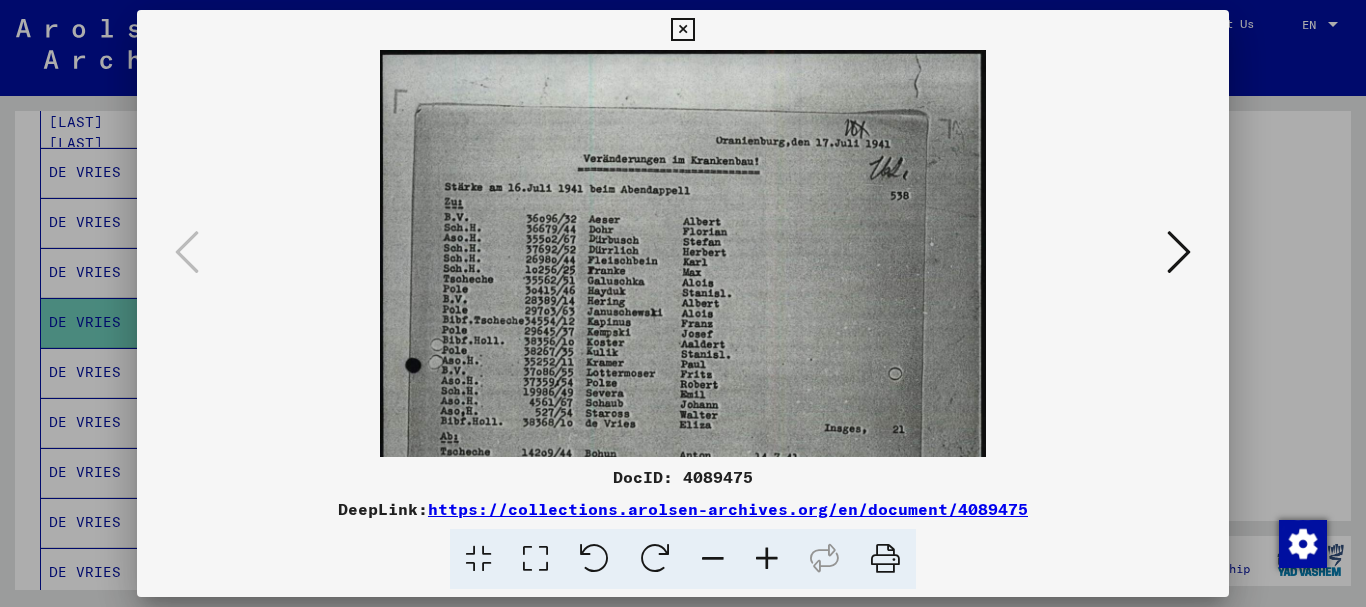 click at bounding box center (767, 559) 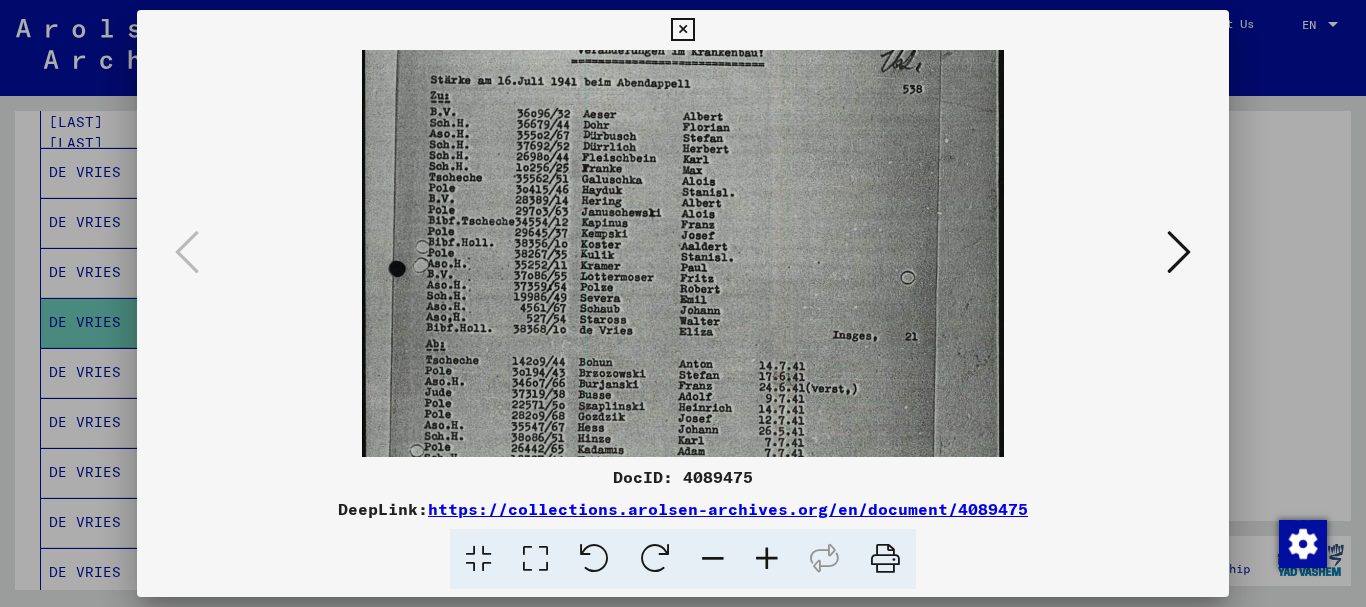 scroll, scrollTop: 117, scrollLeft: 0, axis: vertical 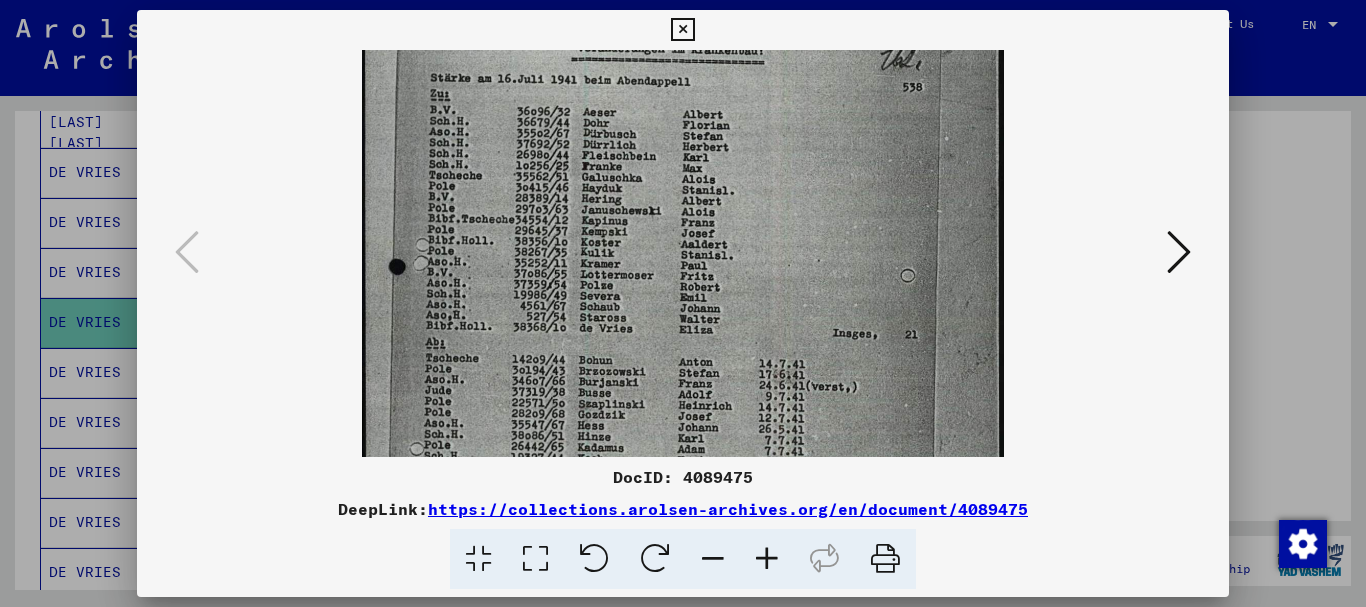 drag, startPoint x: 736, startPoint y: 403, endPoint x: 761, endPoint y: 286, distance: 119.64113 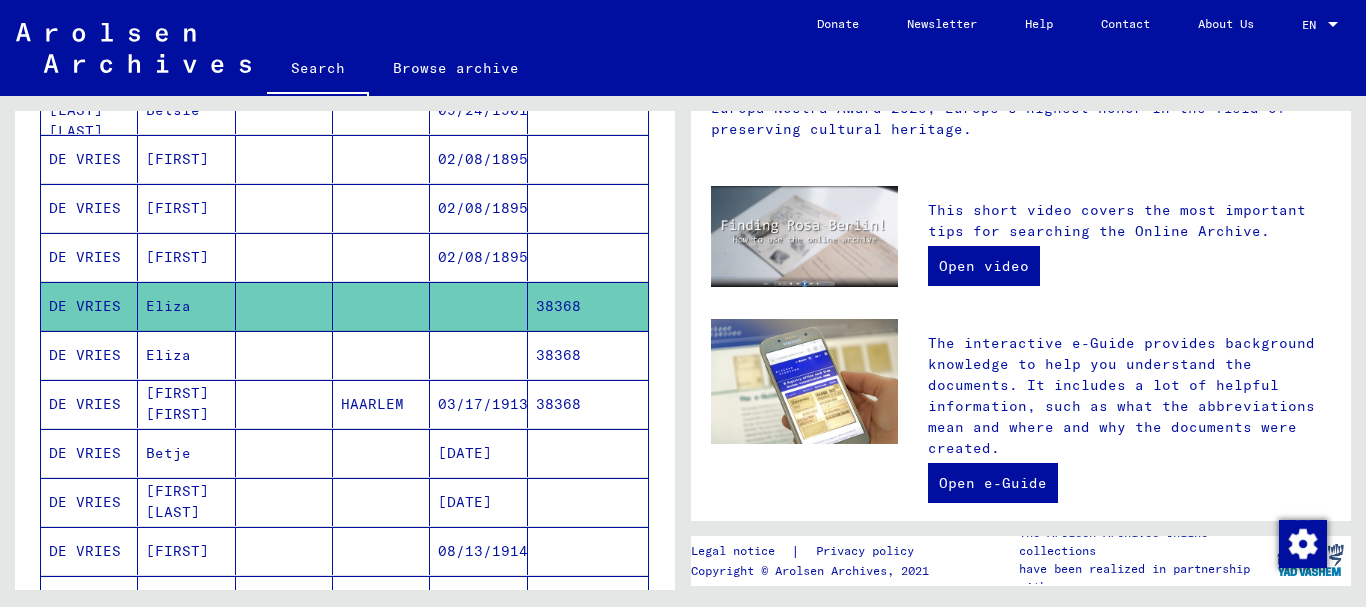 scroll, scrollTop: 0, scrollLeft: 0, axis: both 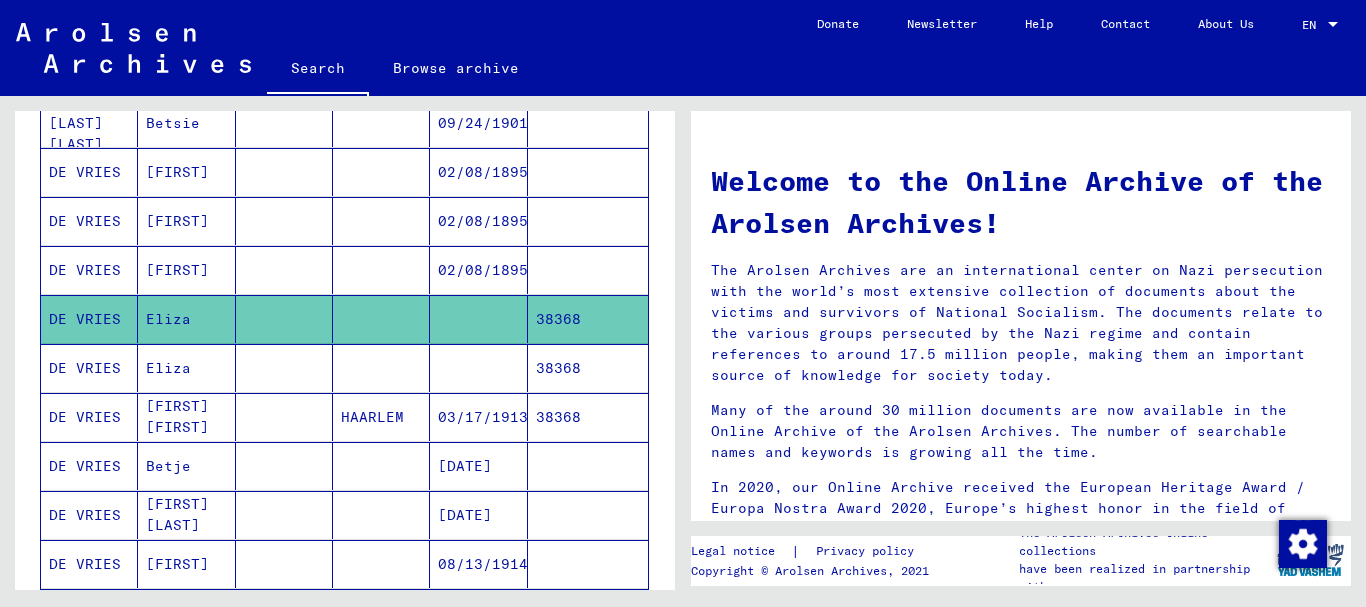 click at bounding box center [284, 417] 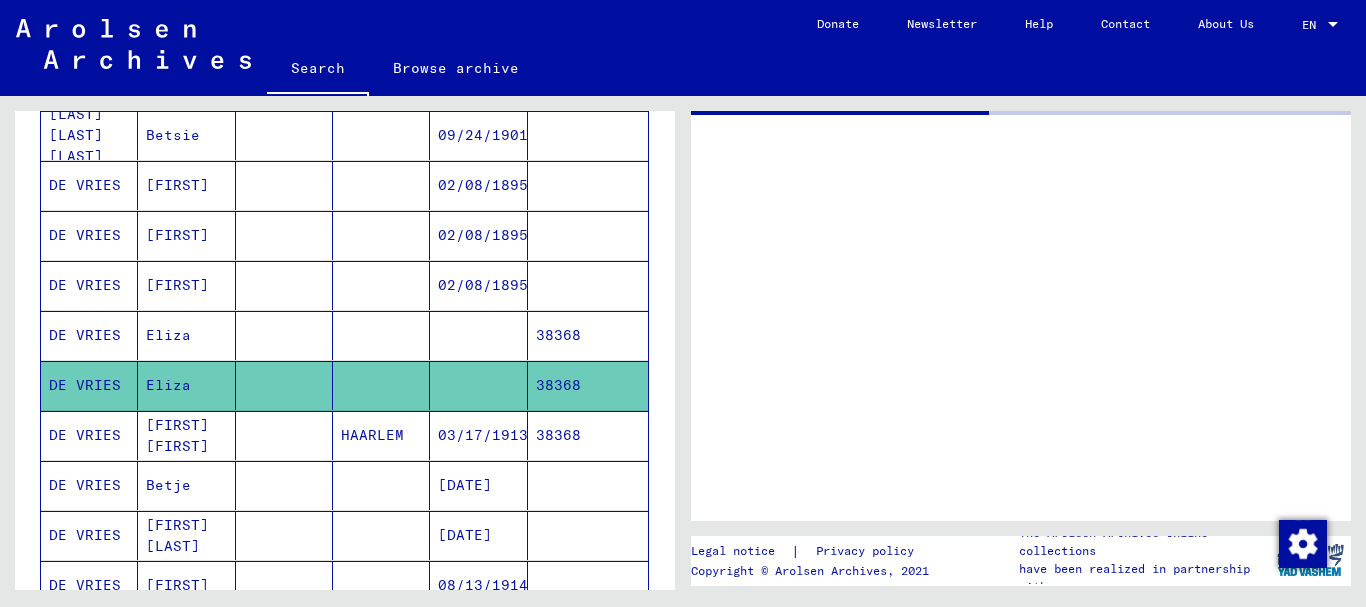 scroll, scrollTop: 907, scrollLeft: 0, axis: vertical 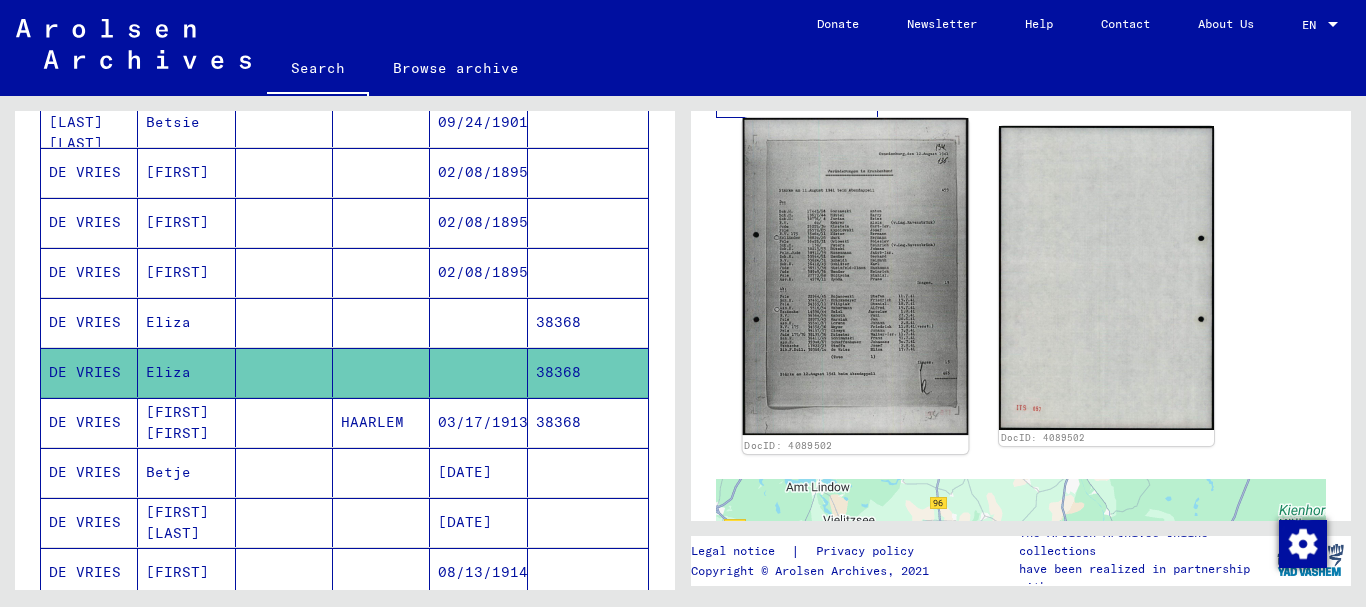 click 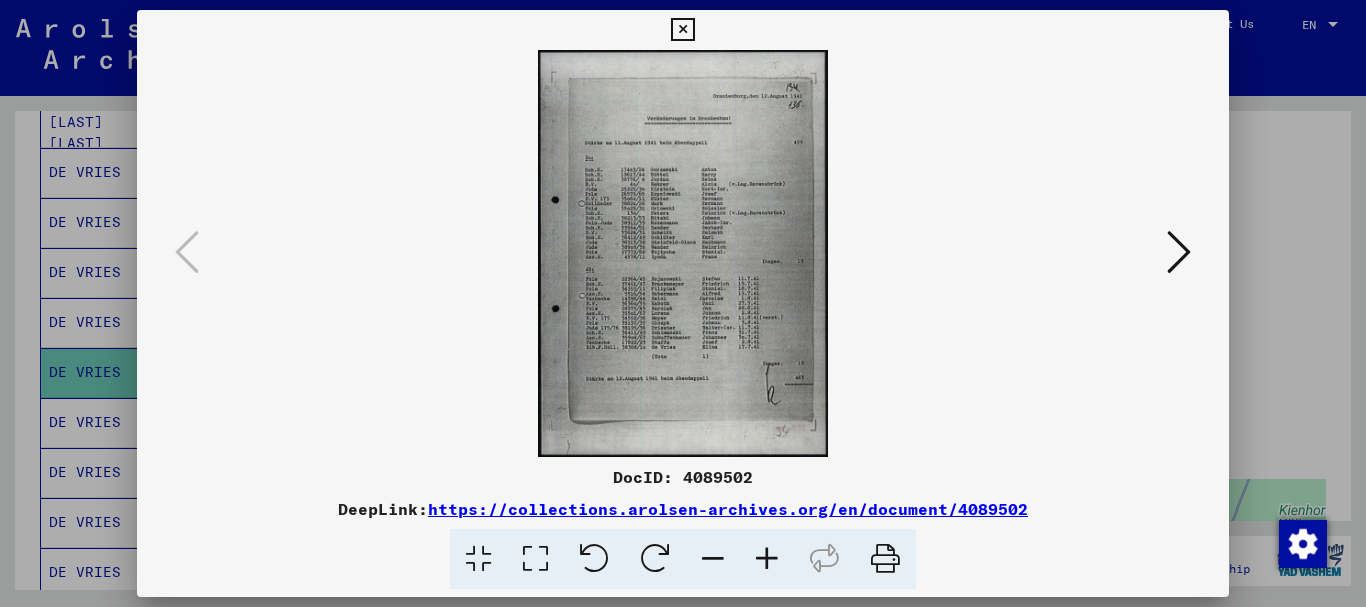 click at bounding box center [767, 559] 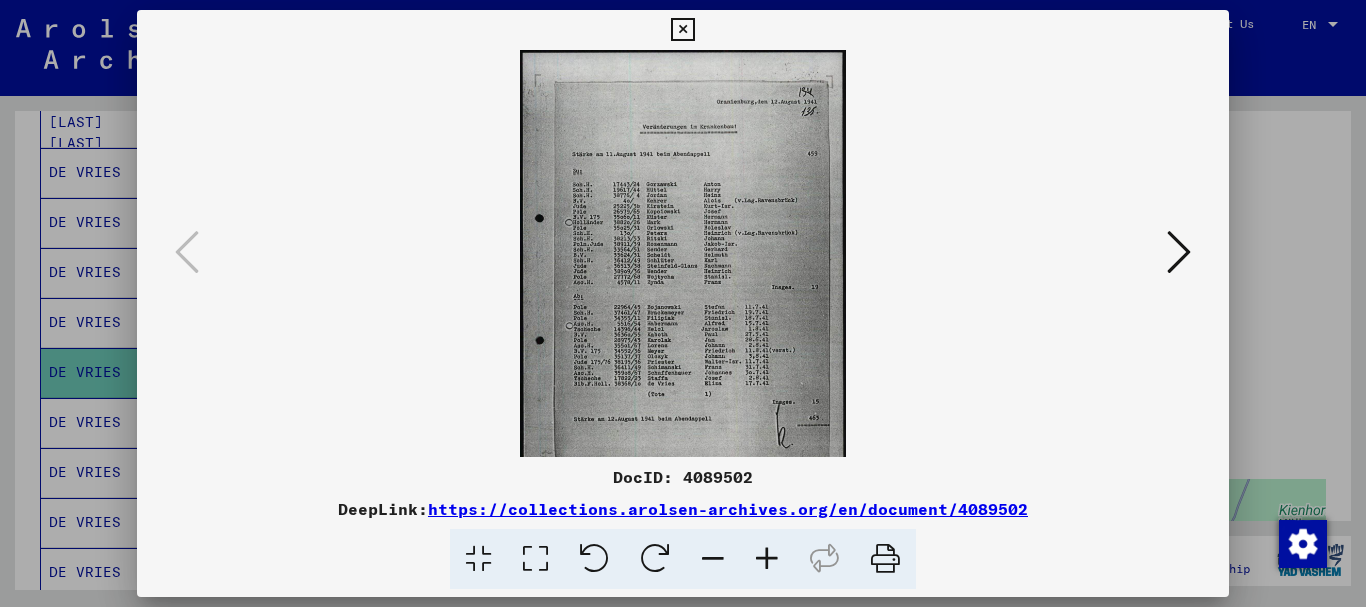 click at bounding box center (767, 559) 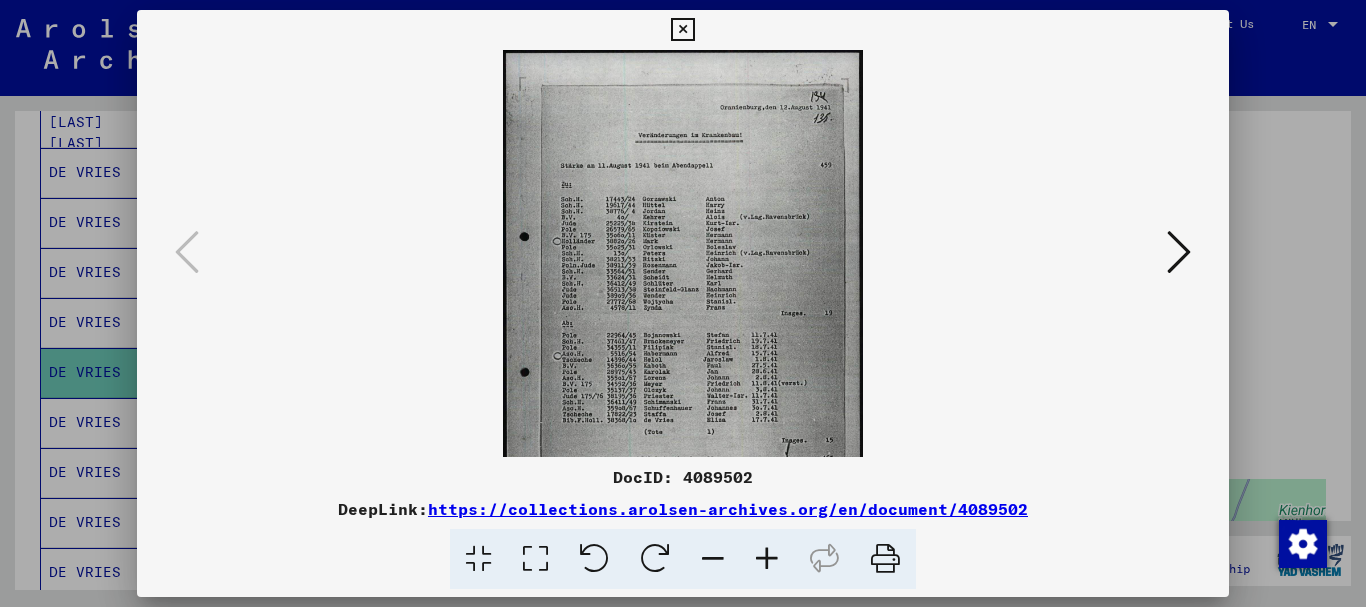 click at bounding box center (767, 559) 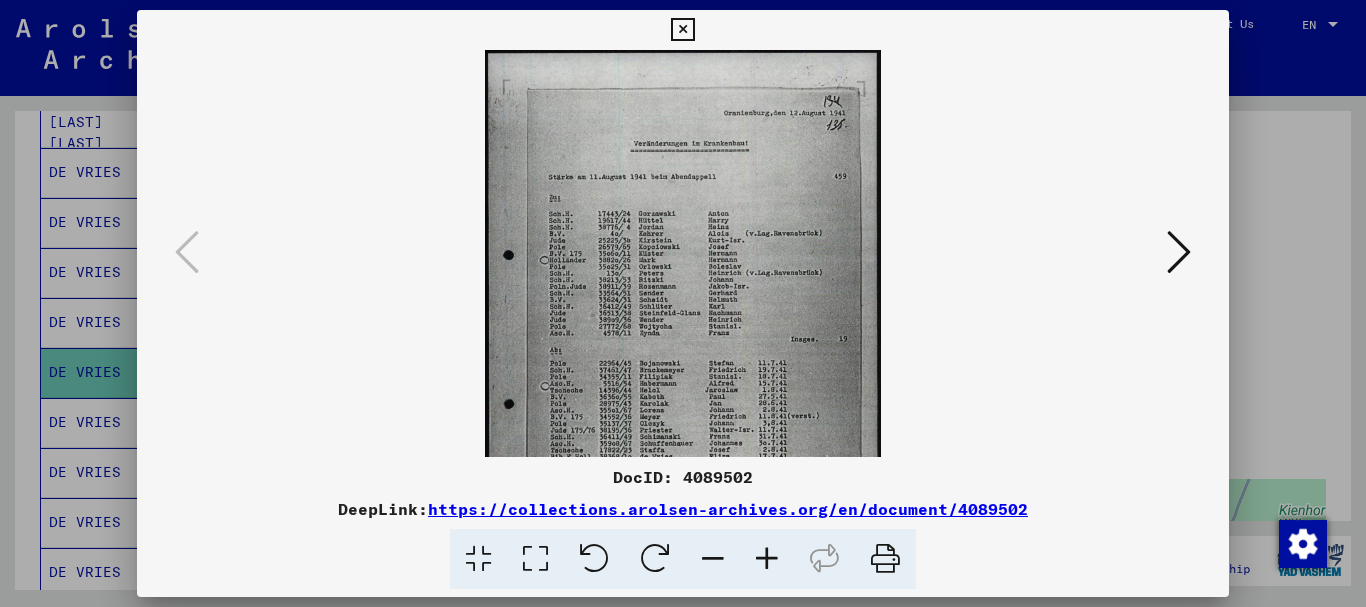 click at bounding box center (767, 559) 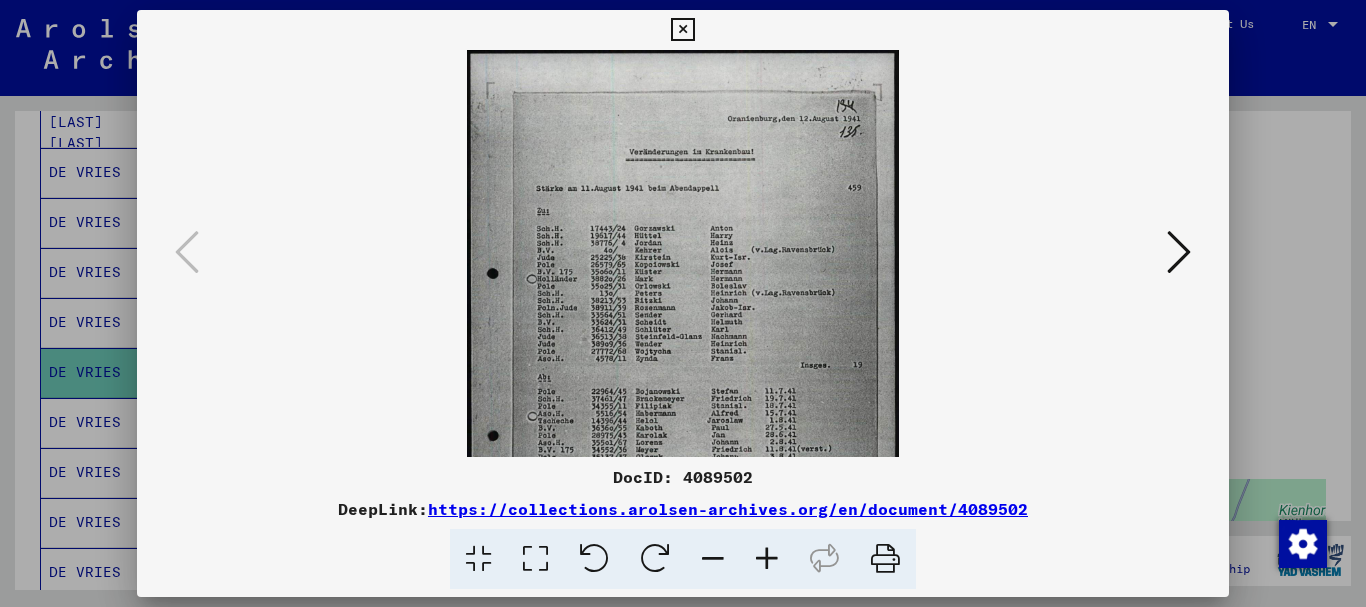 click at bounding box center [767, 559] 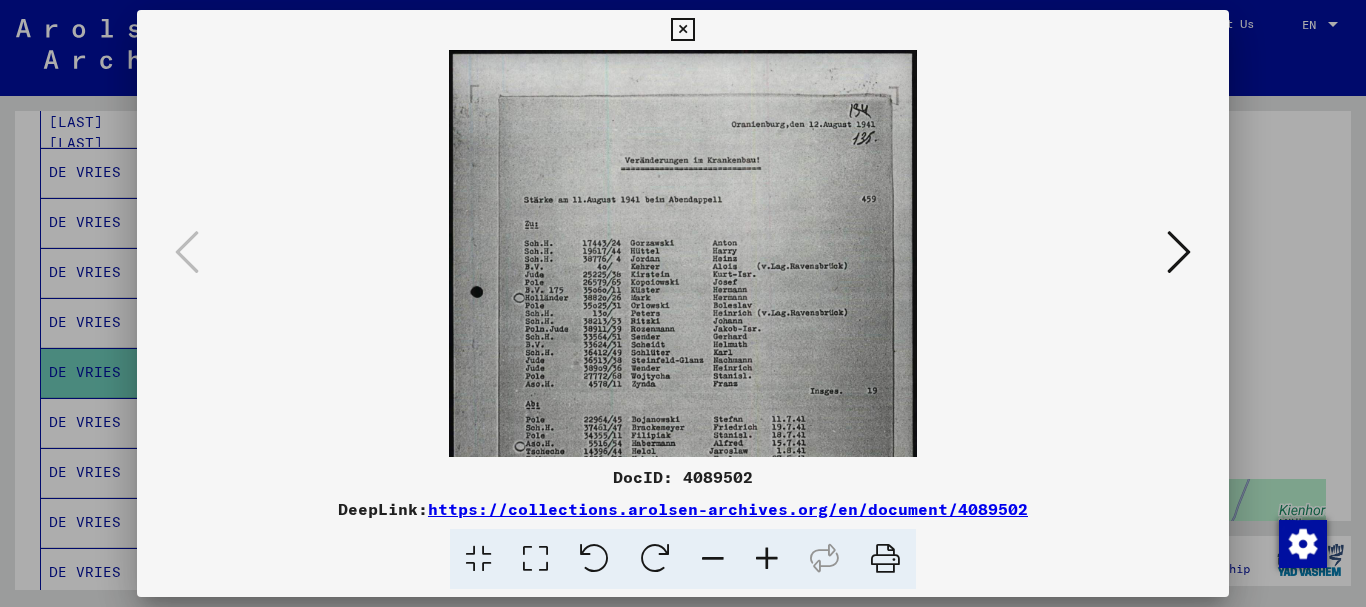click at bounding box center (767, 559) 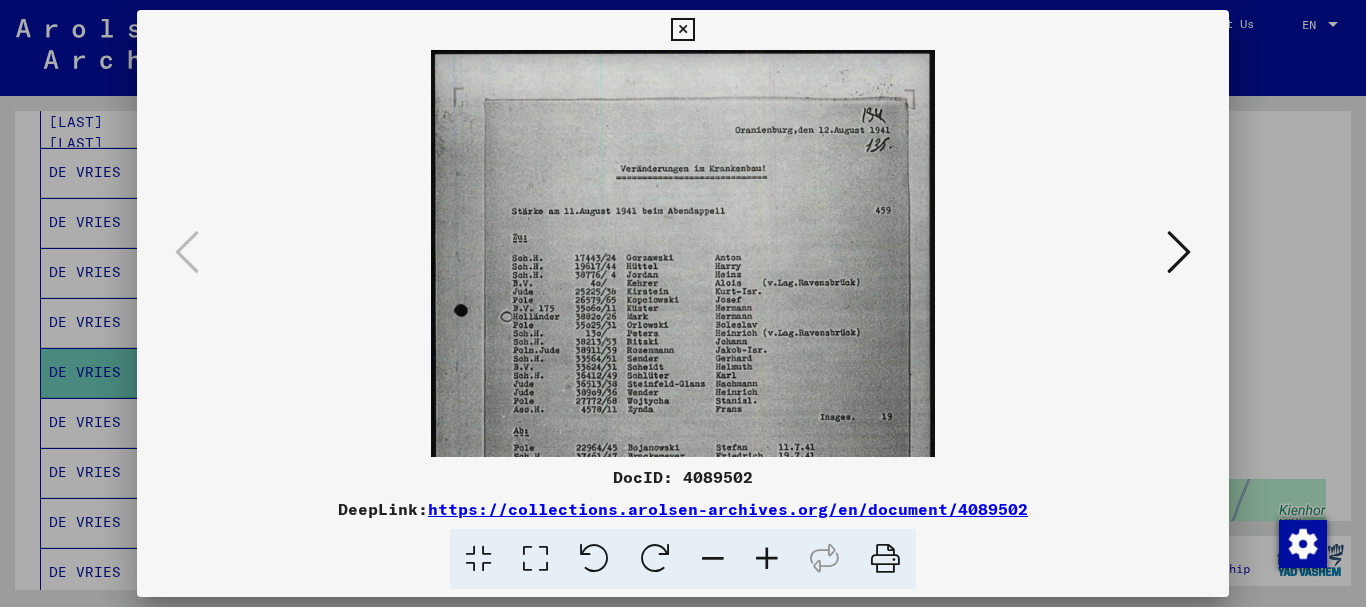 click at bounding box center [767, 559] 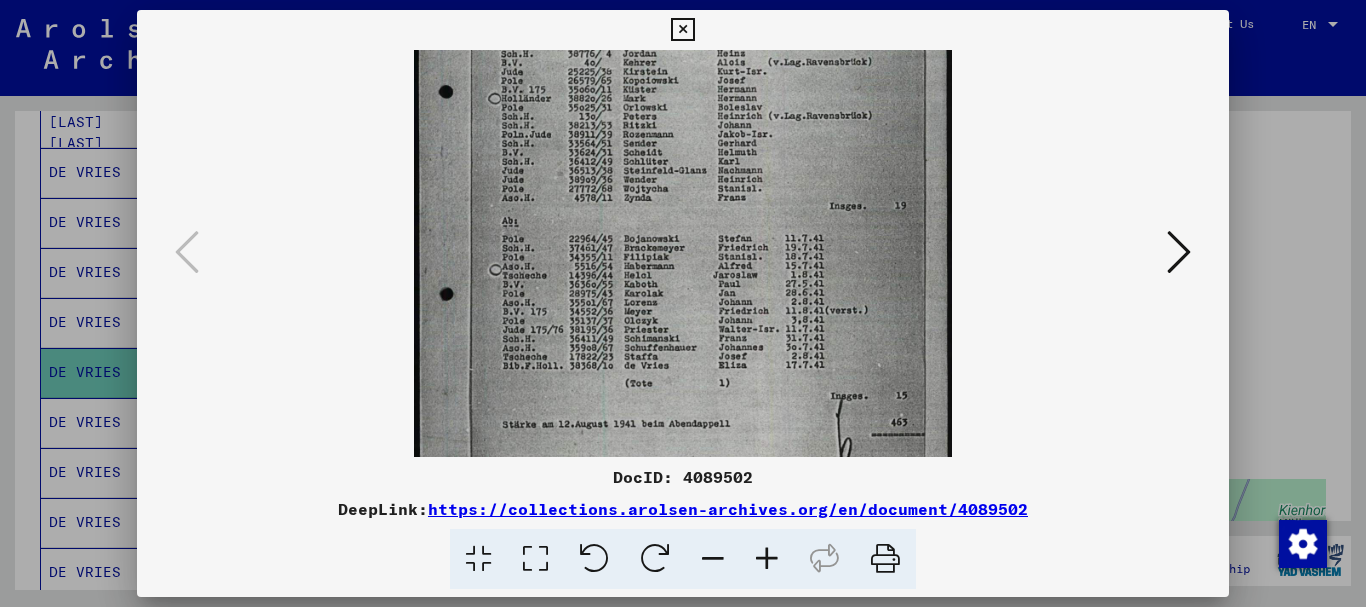 scroll, scrollTop: 240, scrollLeft: 0, axis: vertical 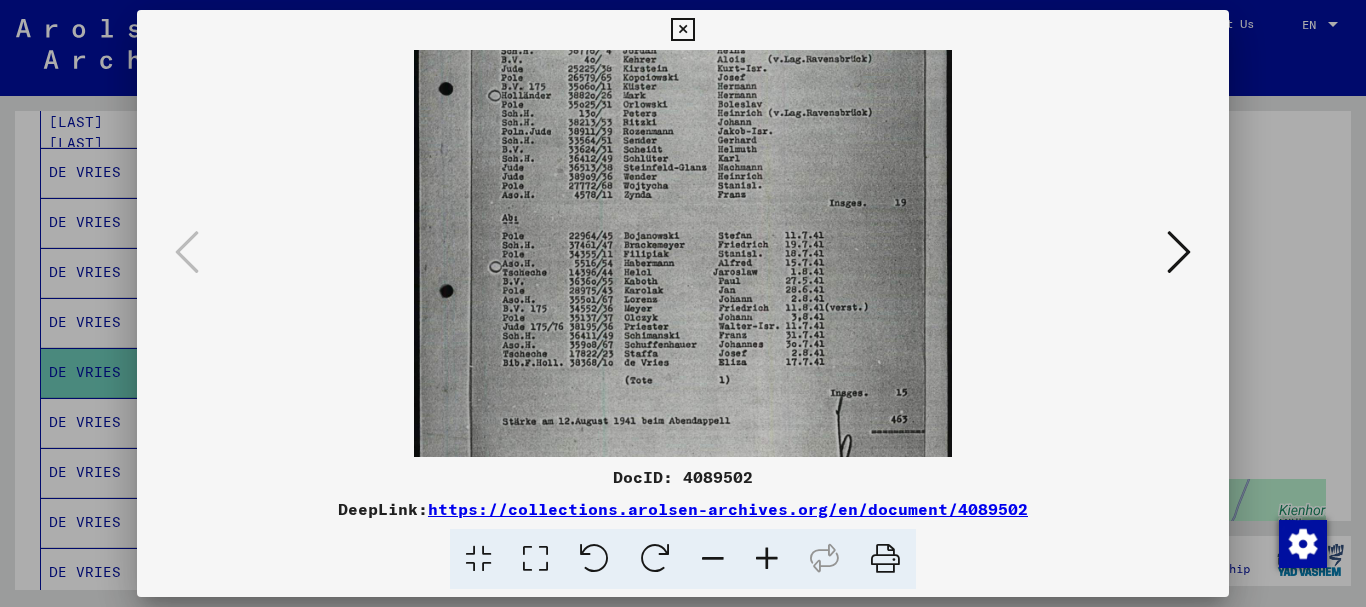 drag, startPoint x: 805, startPoint y: 378, endPoint x: 807, endPoint y: 138, distance: 240.00833 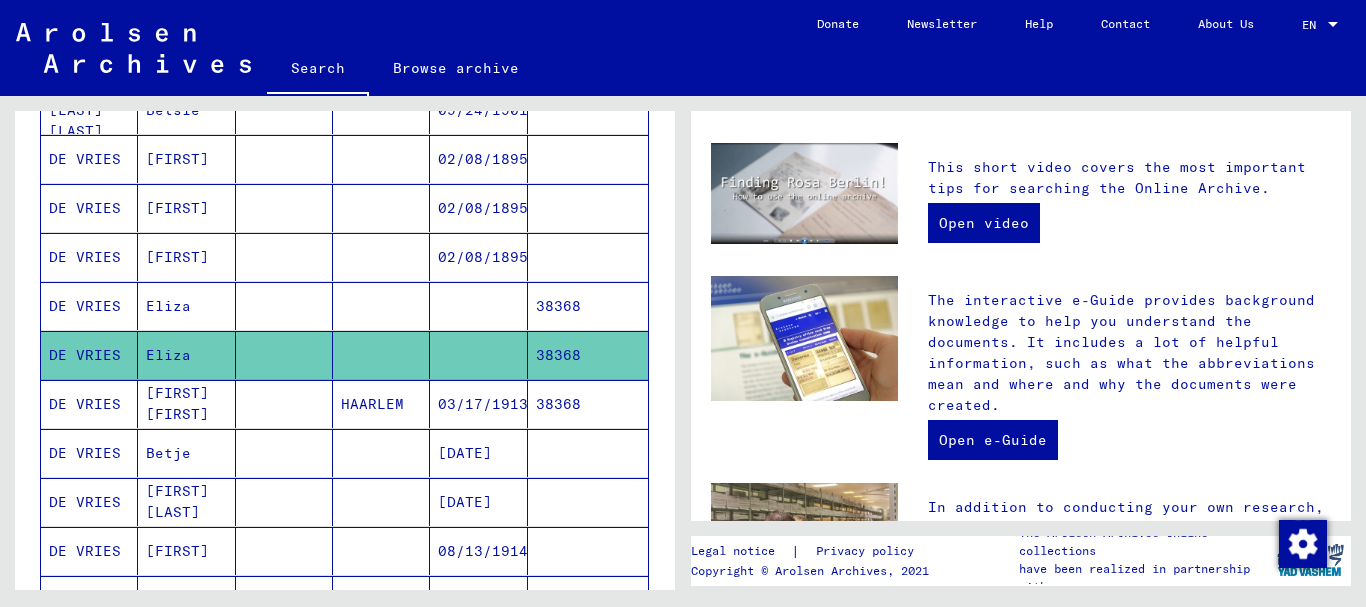 scroll, scrollTop: 0, scrollLeft: 0, axis: both 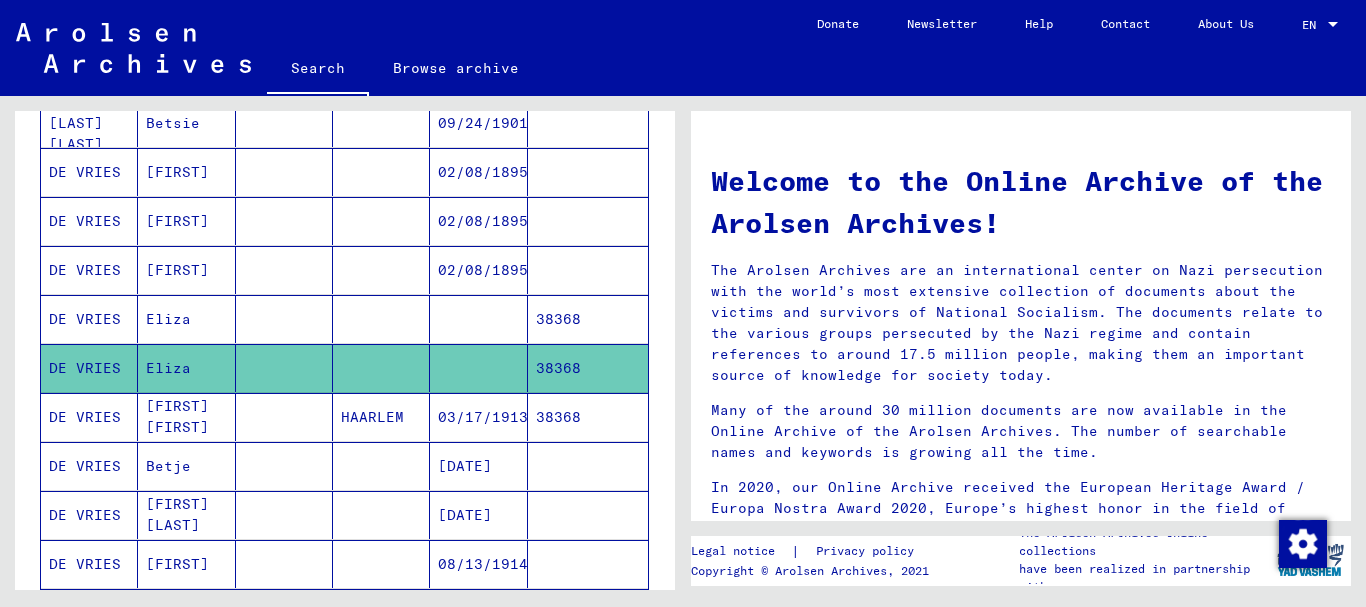 click 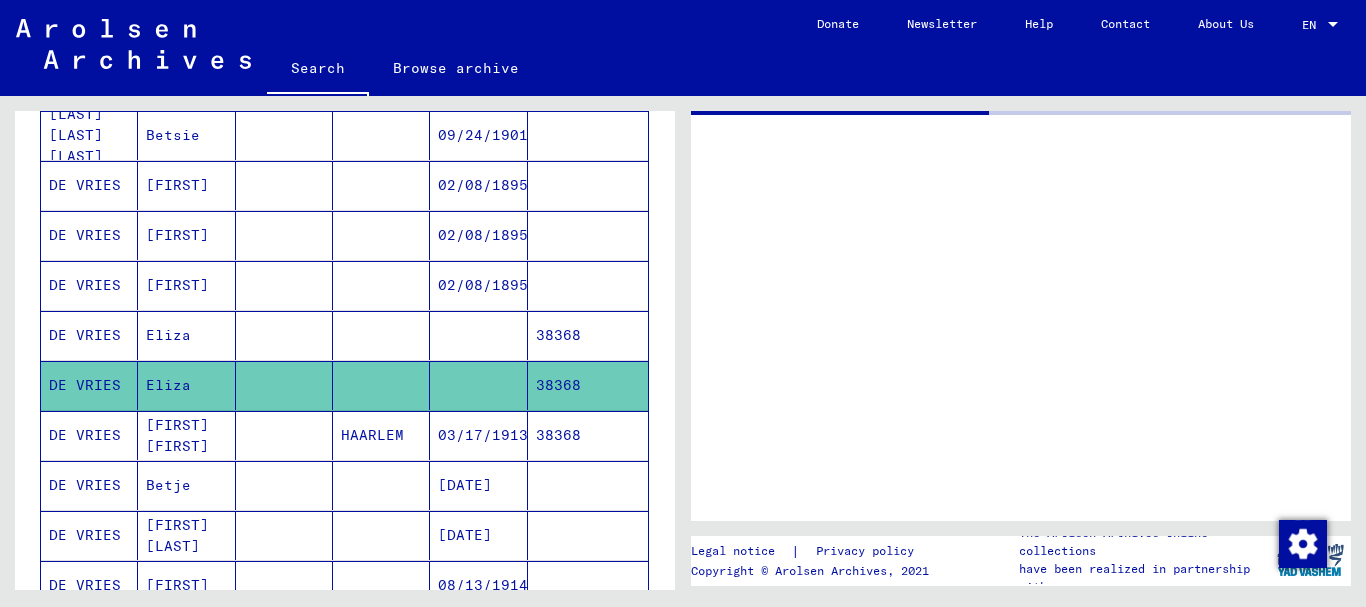scroll, scrollTop: 907, scrollLeft: 0, axis: vertical 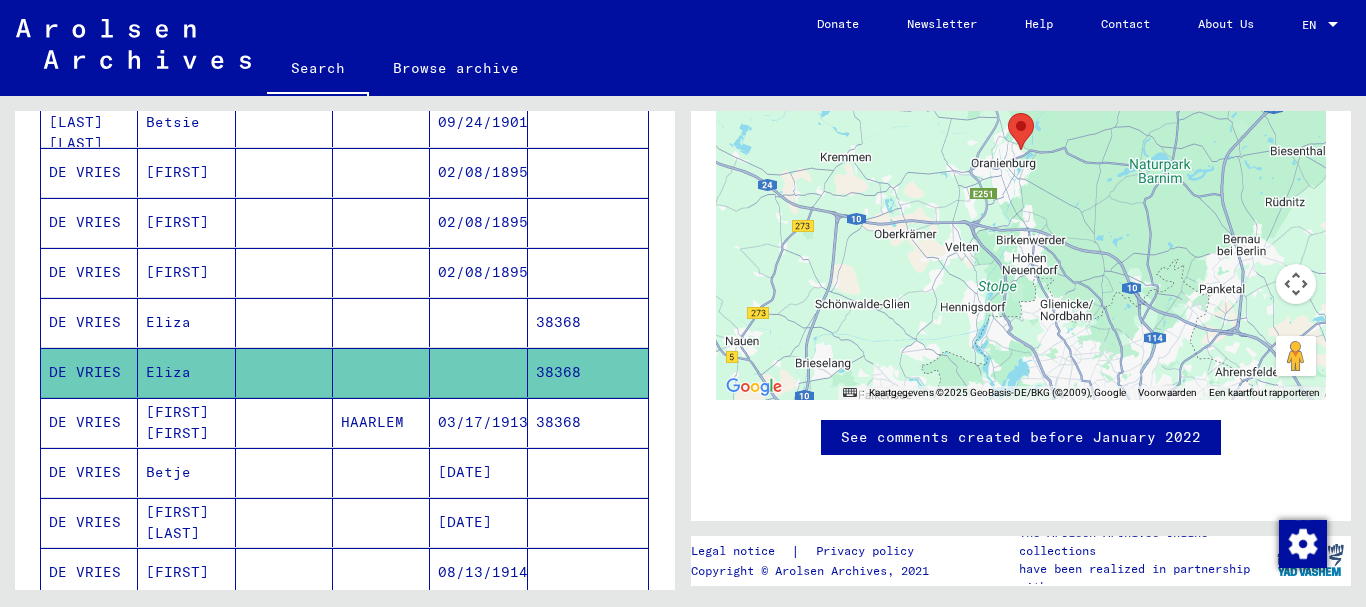 click at bounding box center [284, 472] 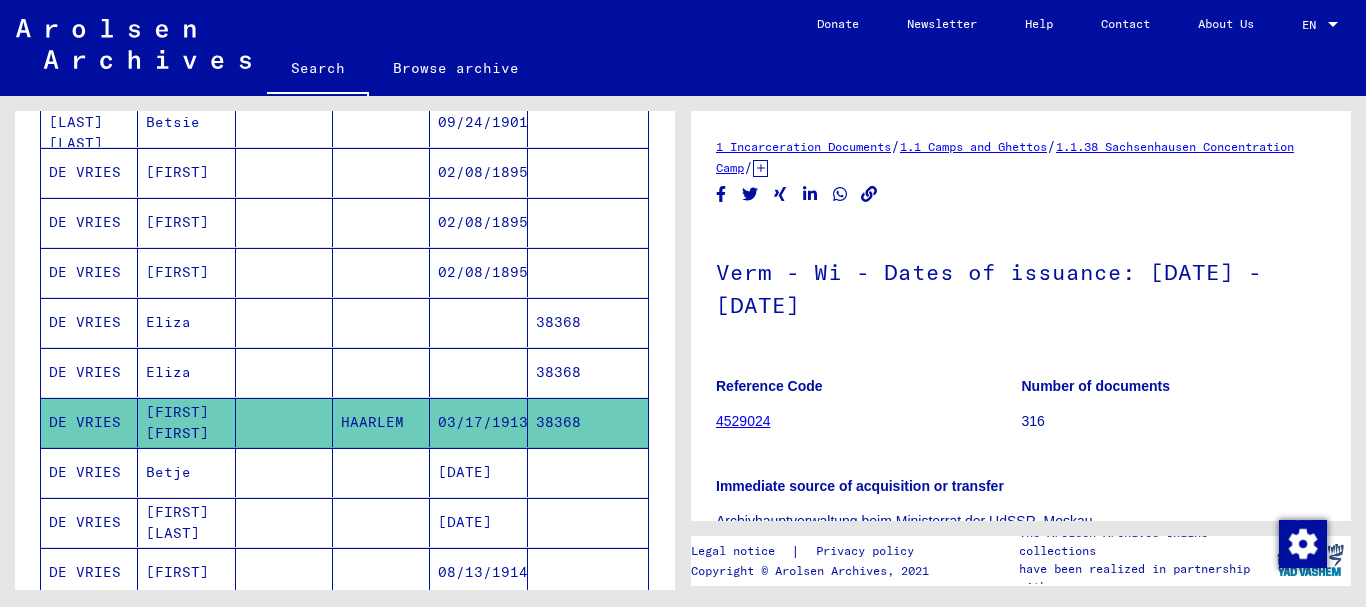 scroll, scrollTop: 0, scrollLeft: 0, axis: both 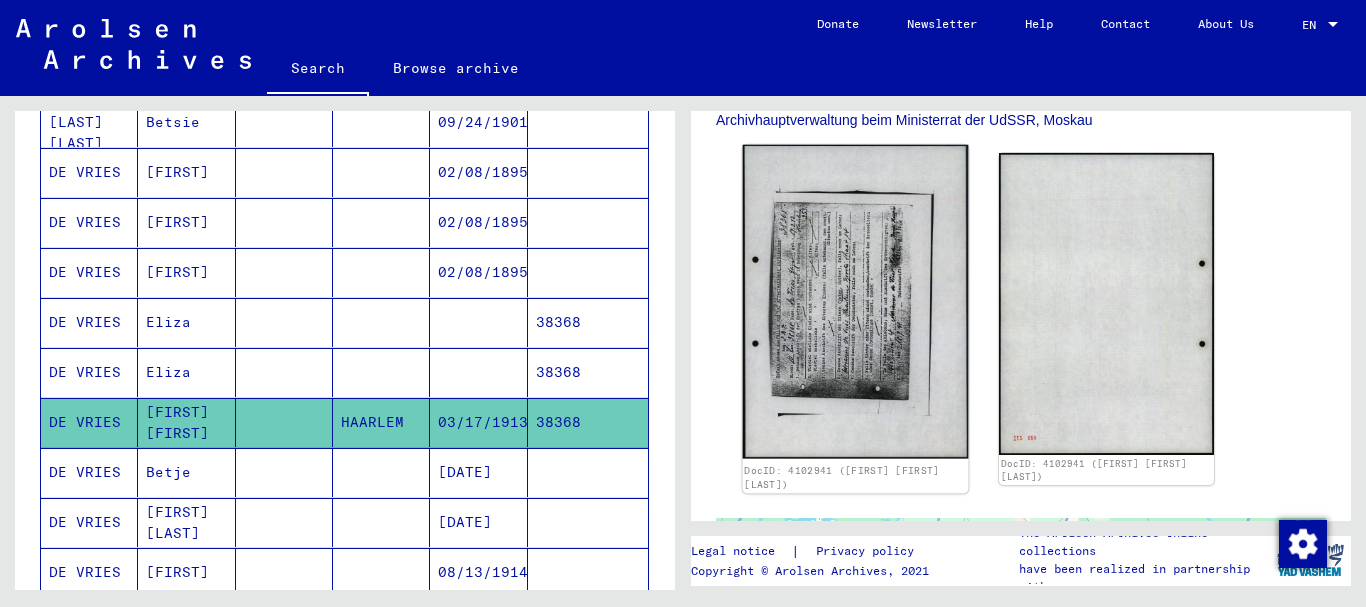 click 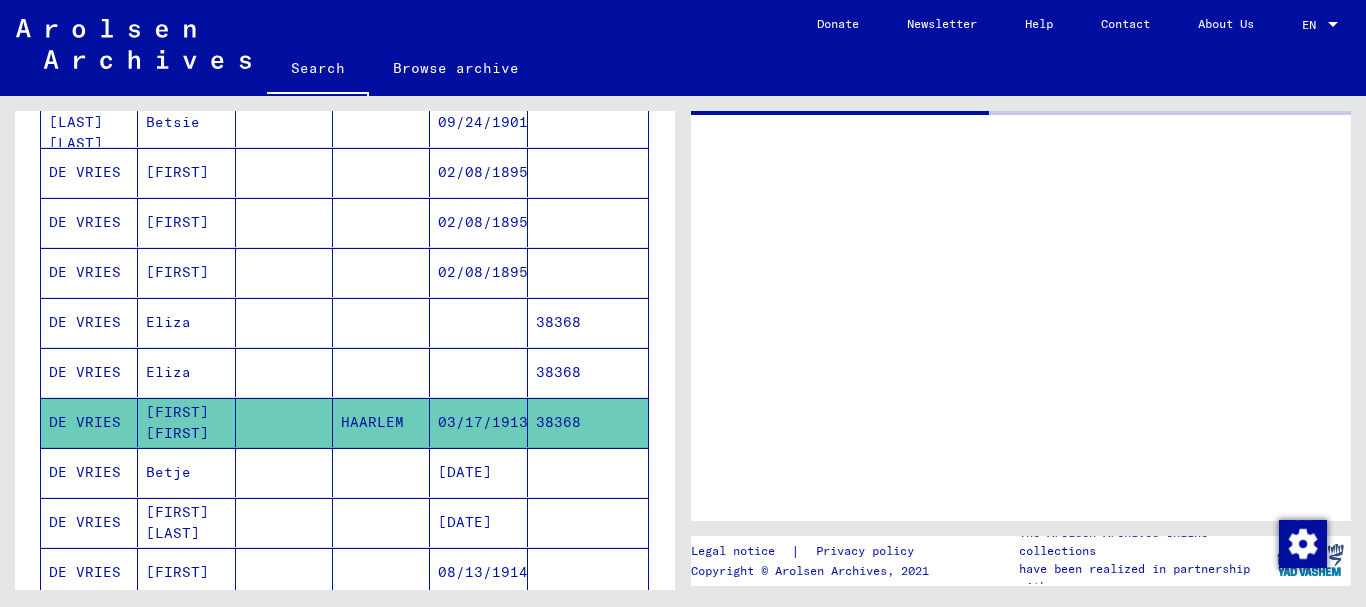 scroll, scrollTop: 0, scrollLeft: 0, axis: both 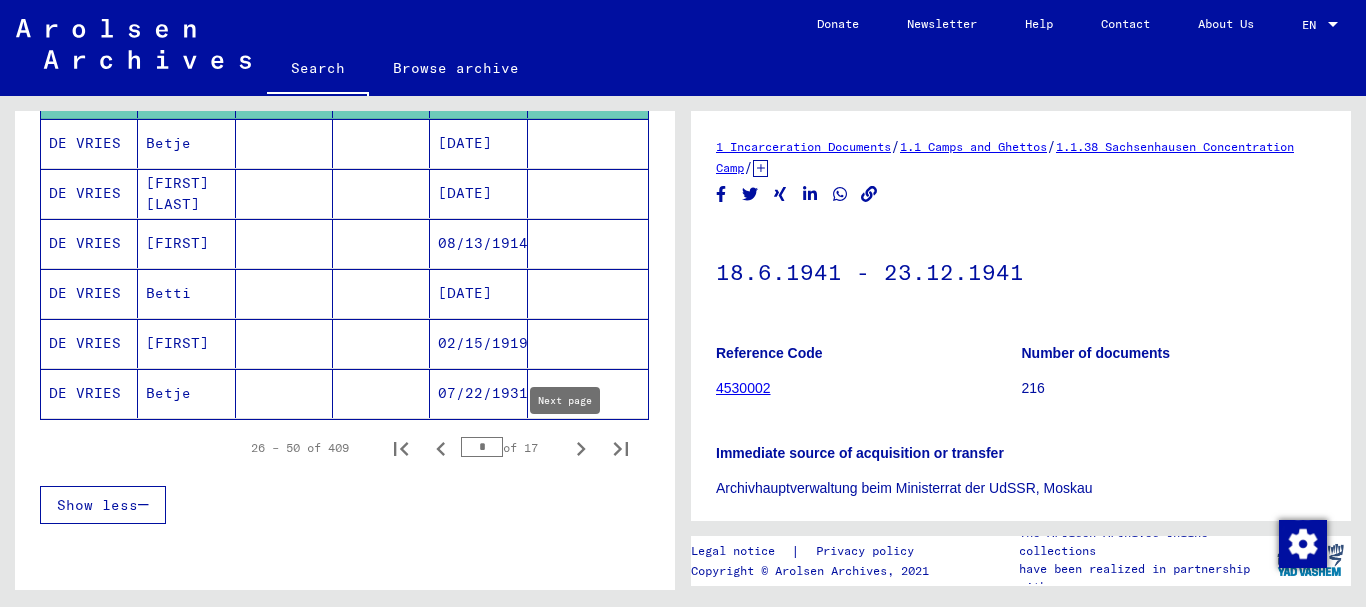 click 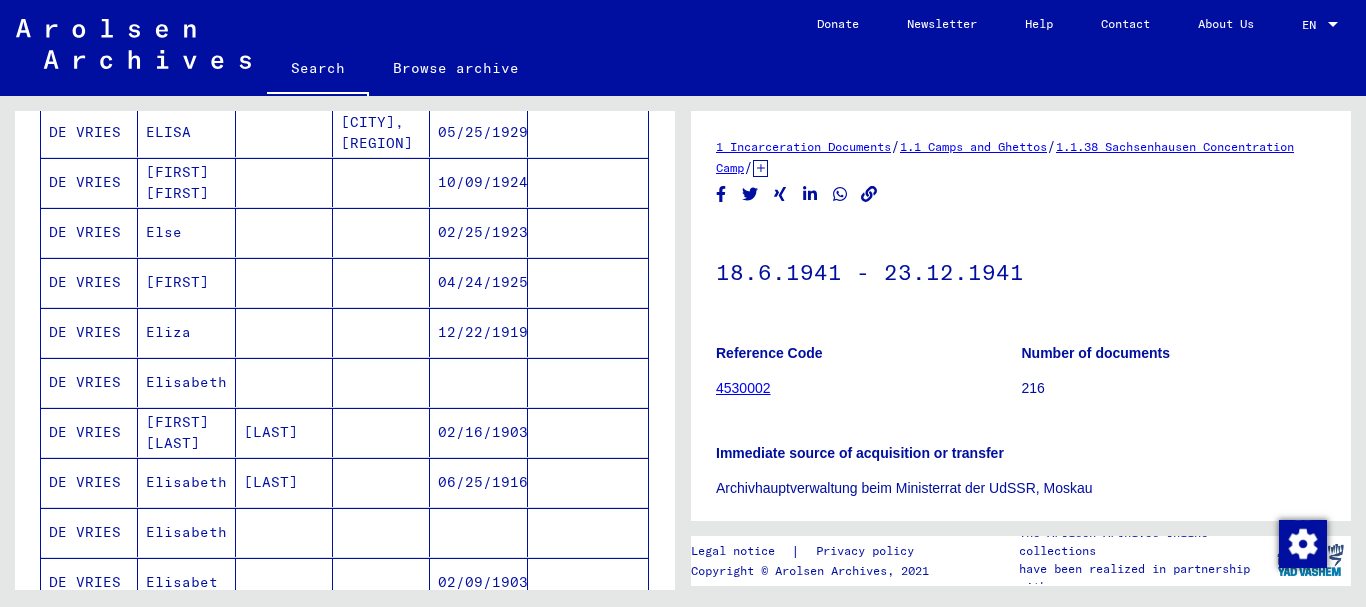 scroll, scrollTop: 903, scrollLeft: 0, axis: vertical 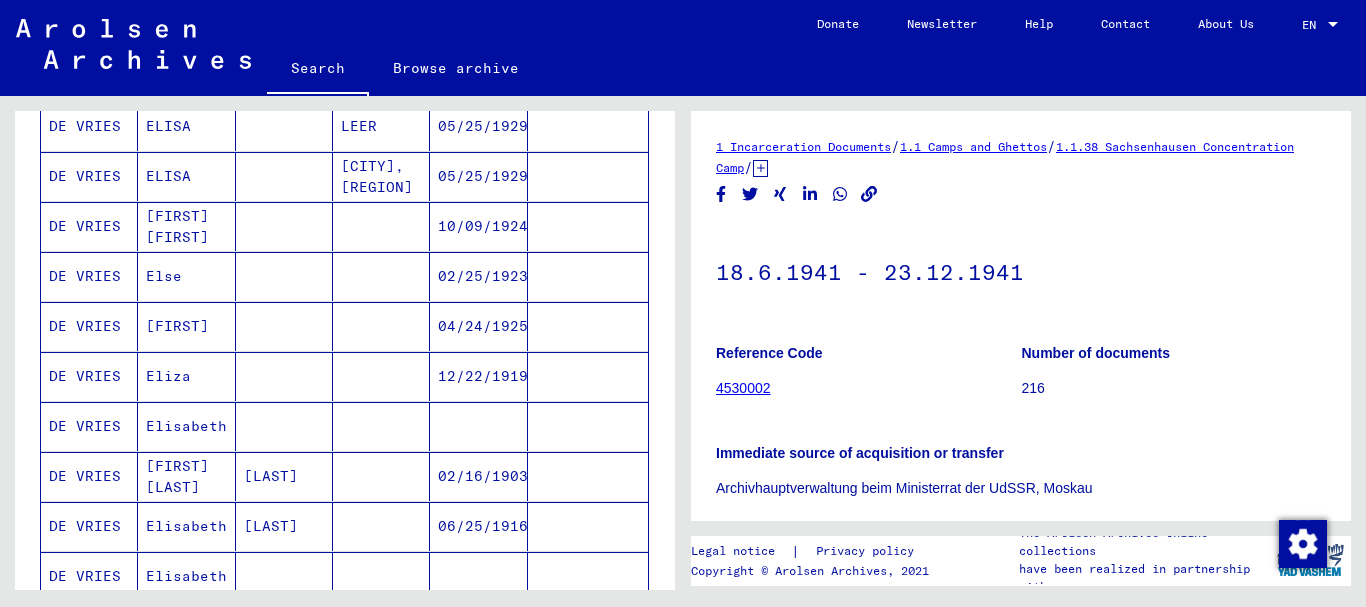 click at bounding box center [284, 426] 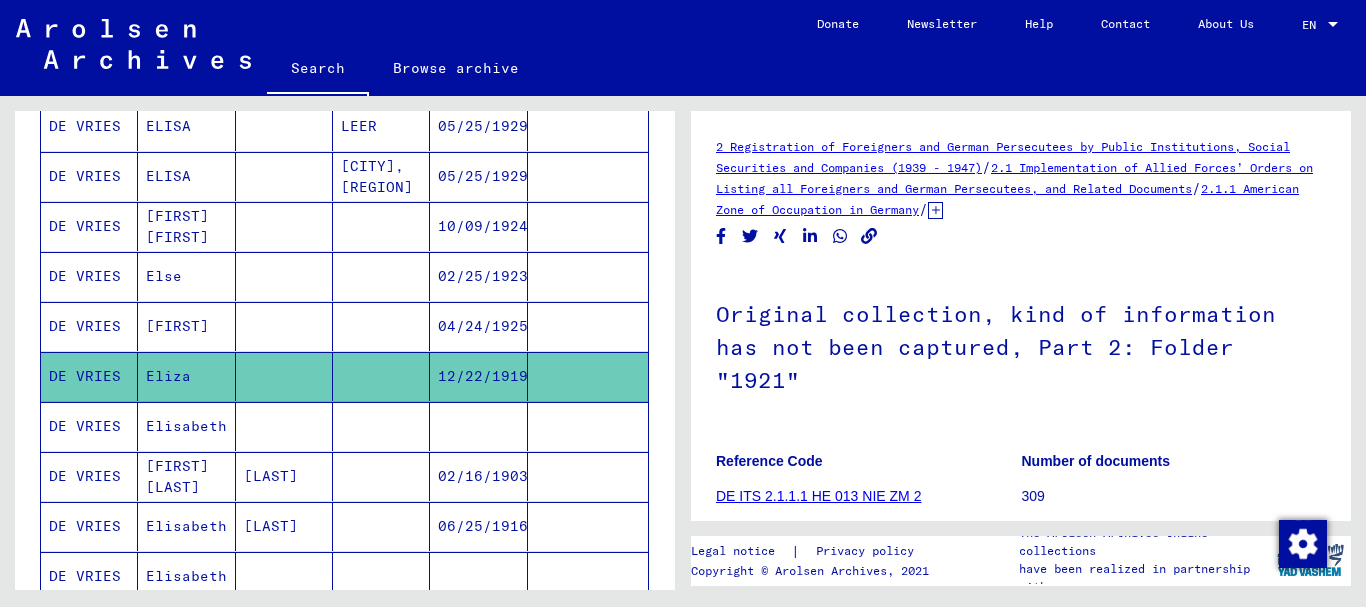 scroll, scrollTop: 0, scrollLeft: 0, axis: both 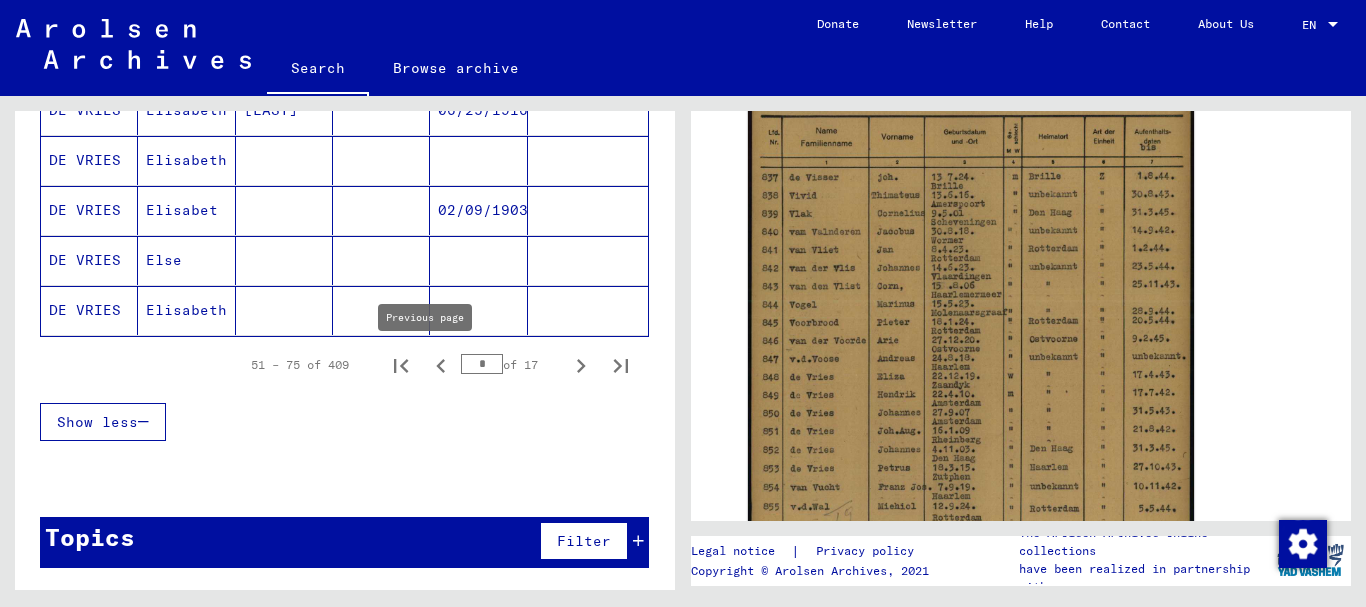 click 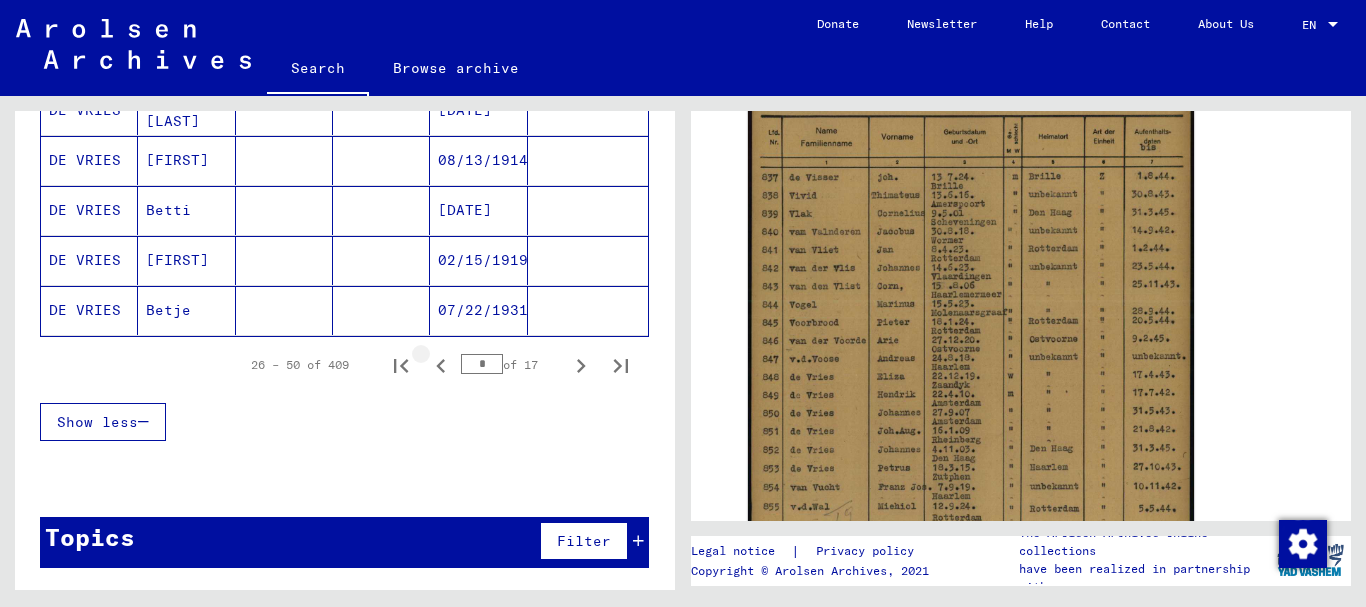 click 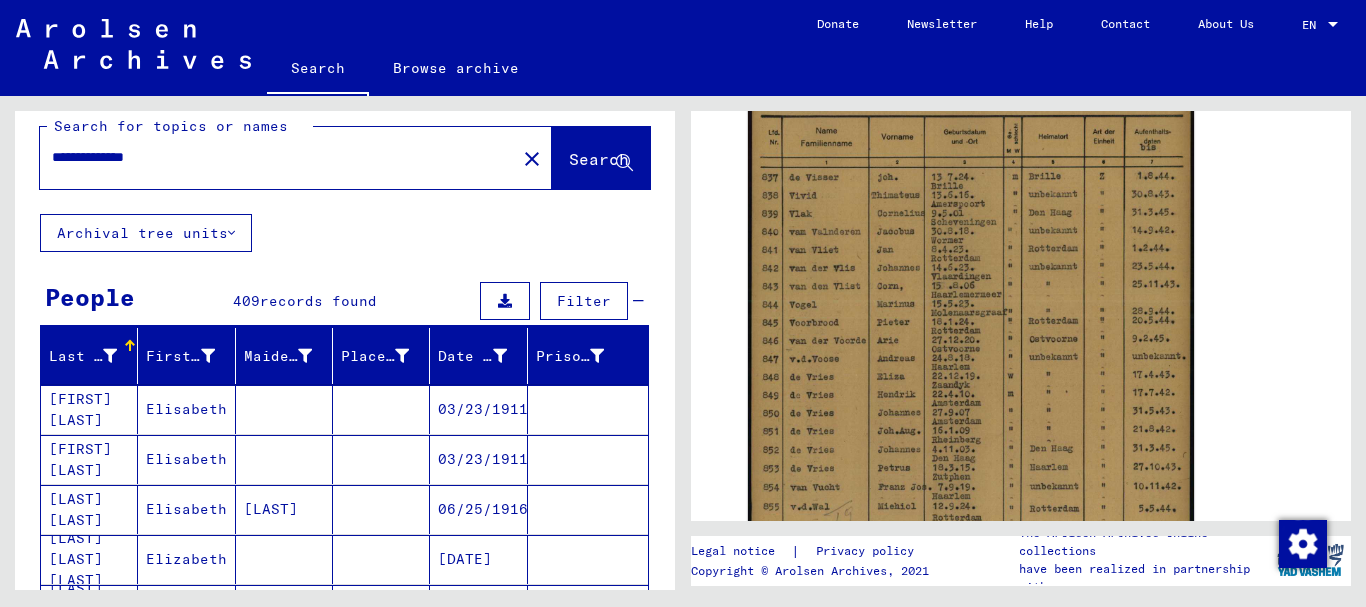 scroll, scrollTop: 0, scrollLeft: 0, axis: both 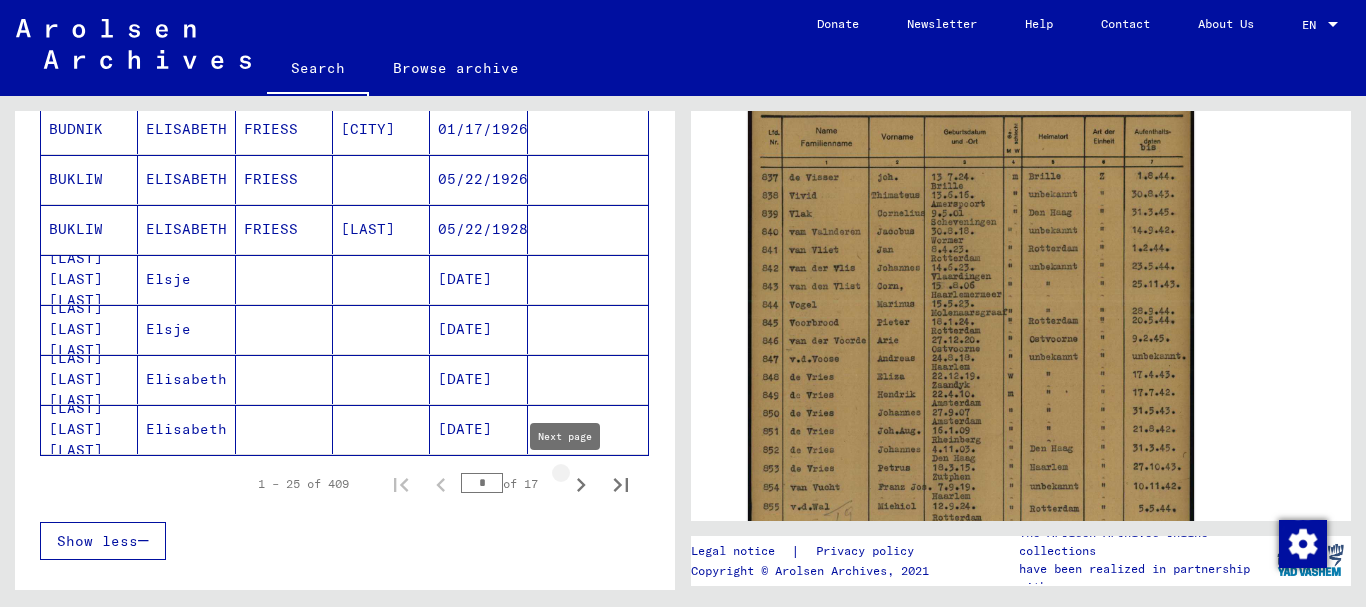 click 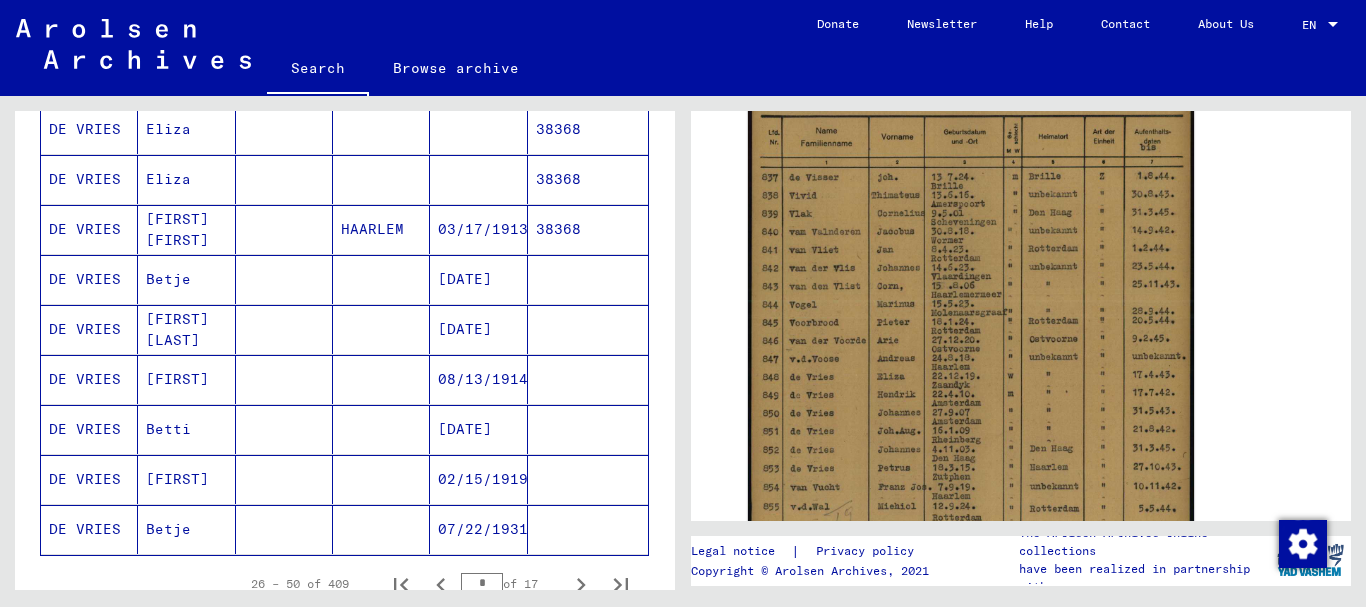 scroll, scrollTop: 1000, scrollLeft: 0, axis: vertical 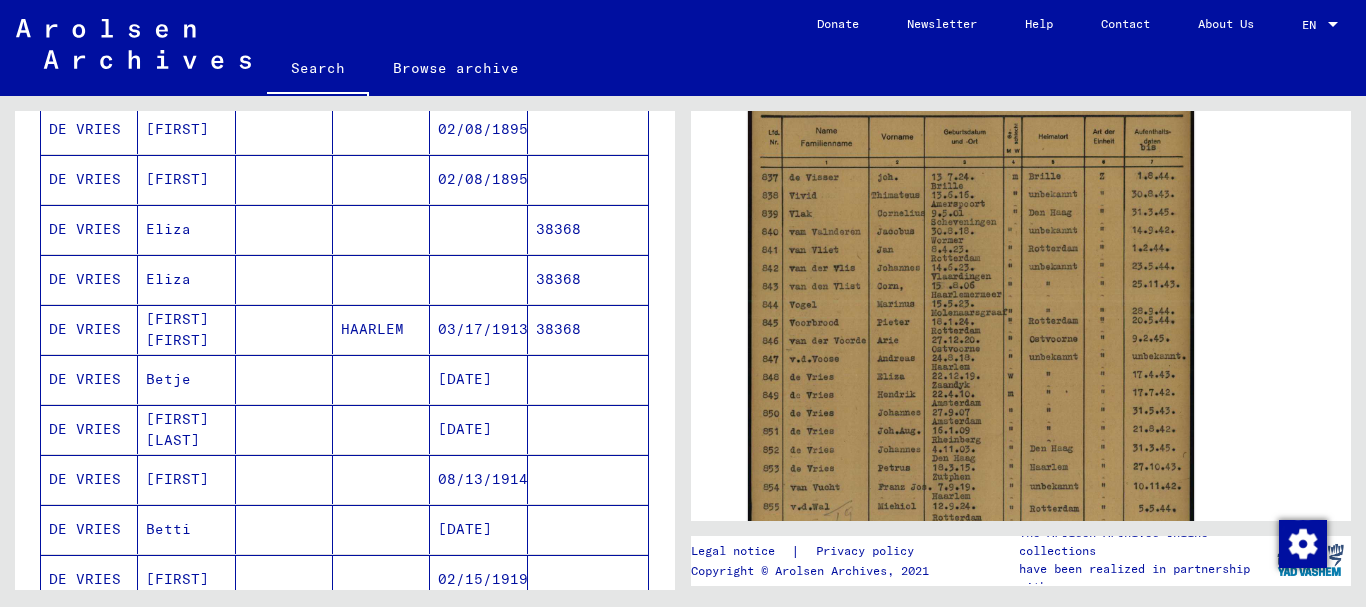 click at bounding box center [284, 379] 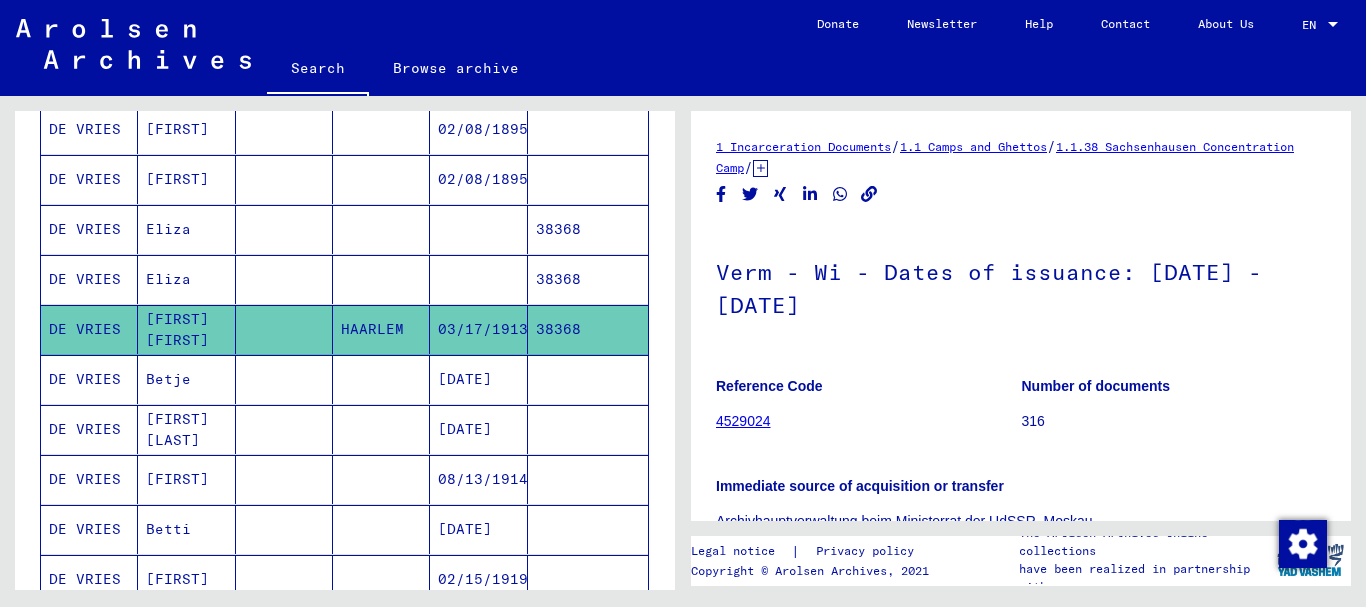 scroll, scrollTop: 0, scrollLeft: 0, axis: both 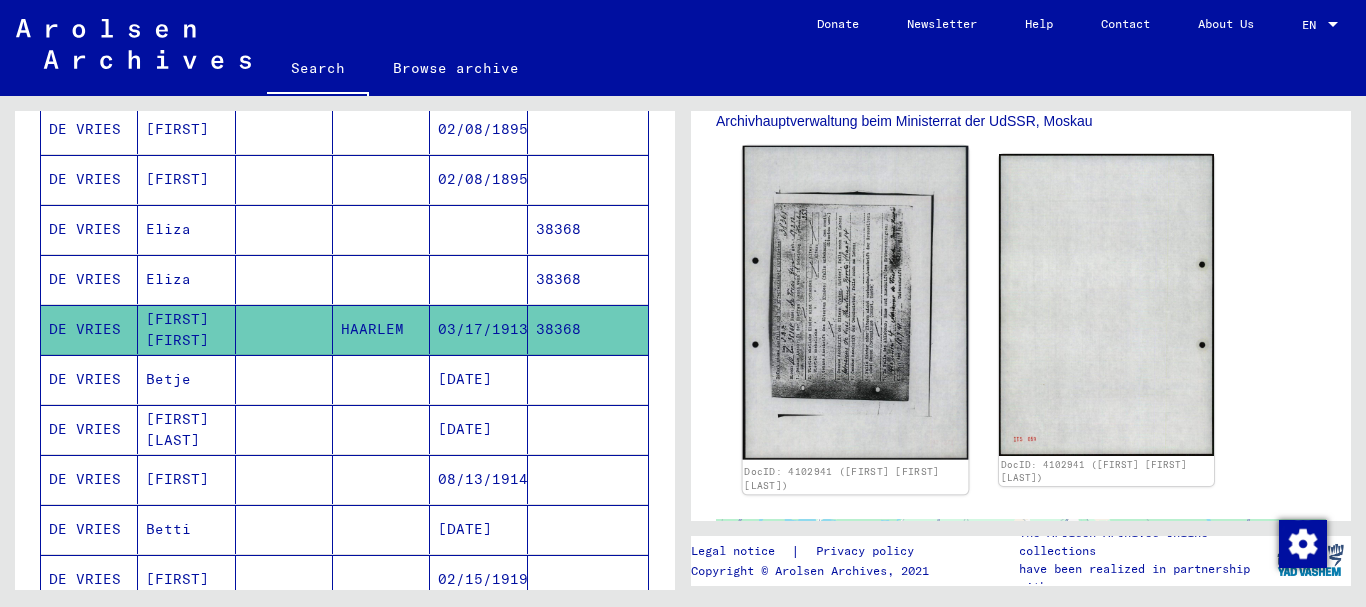 click 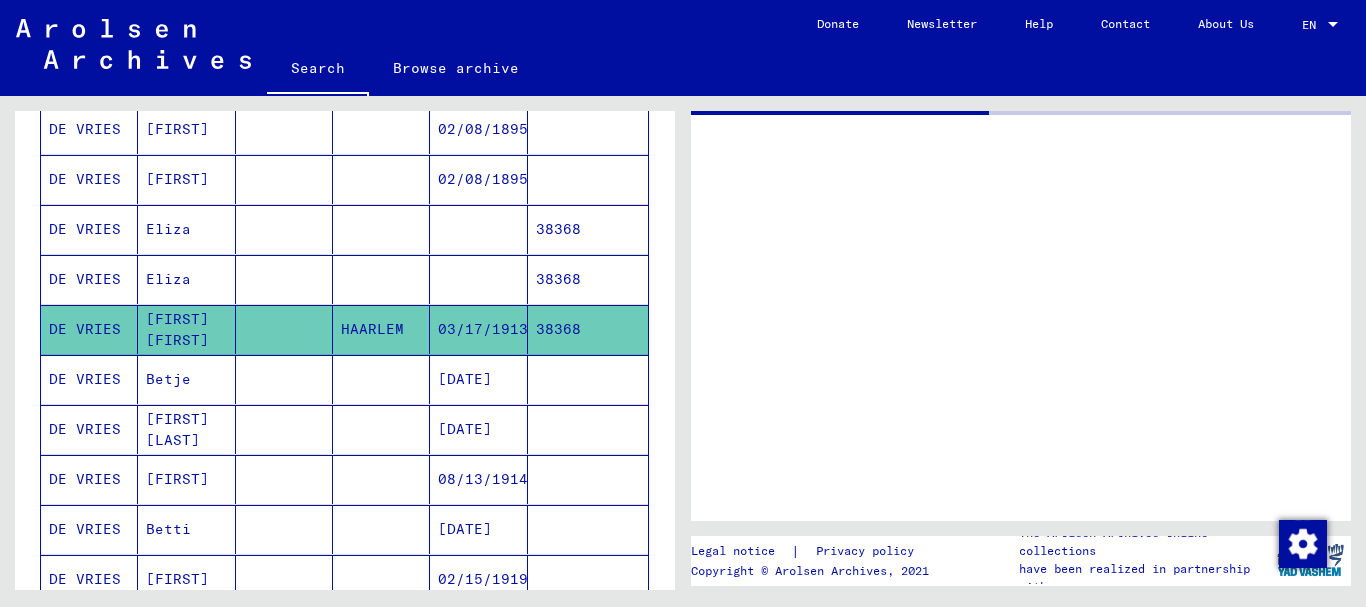 scroll, scrollTop: 0, scrollLeft: 0, axis: both 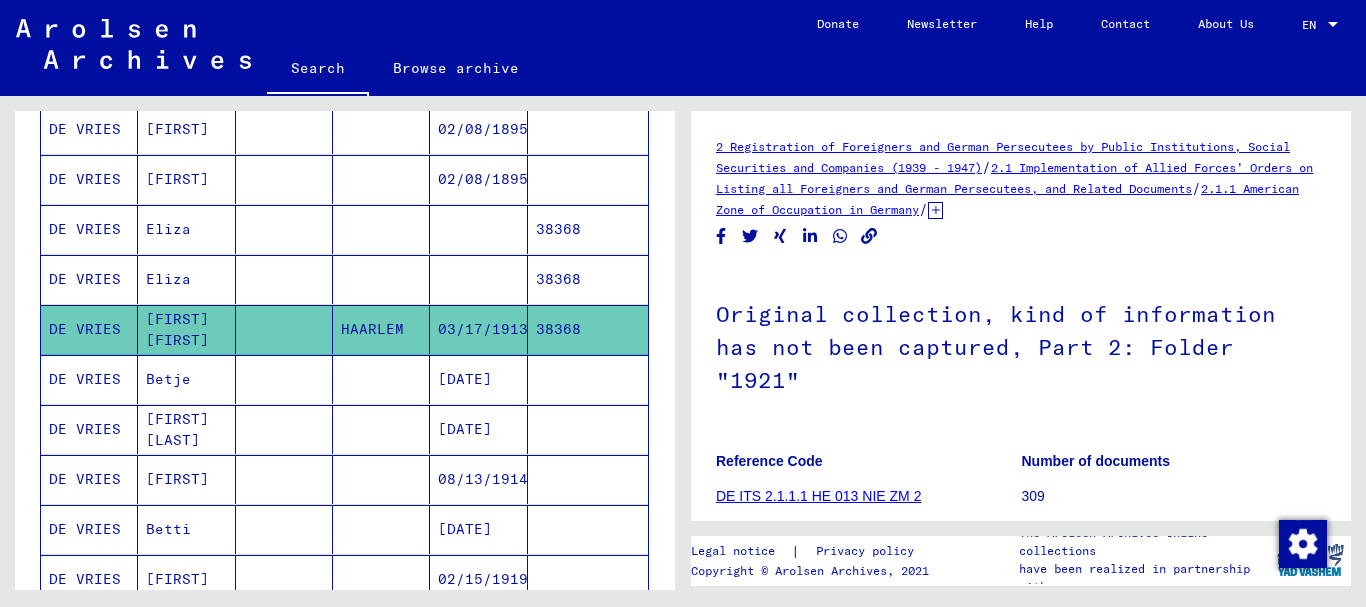 click at bounding box center (284, 329) 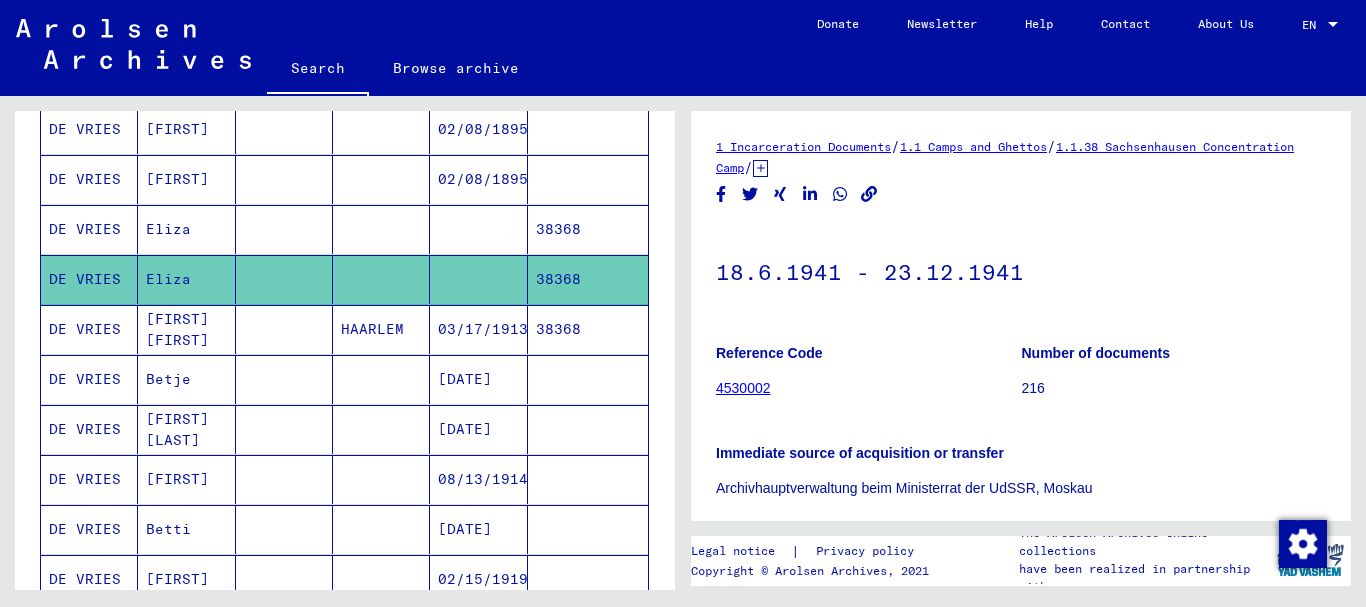 scroll, scrollTop: 0, scrollLeft: 0, axis: both 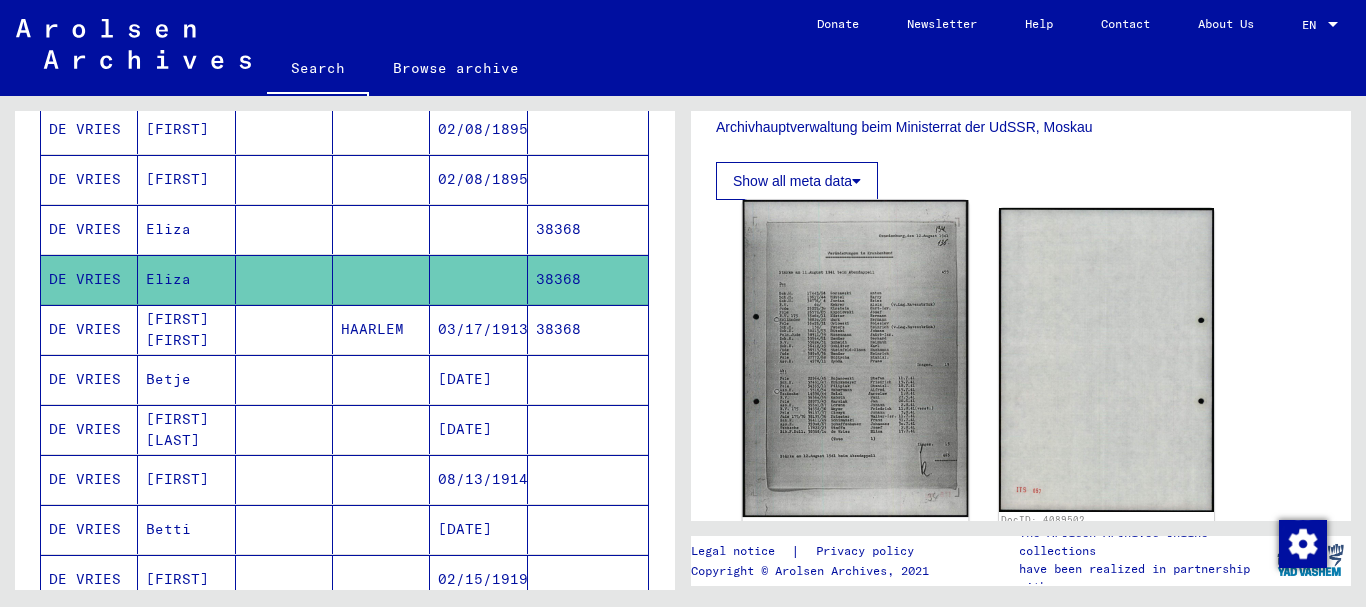 click 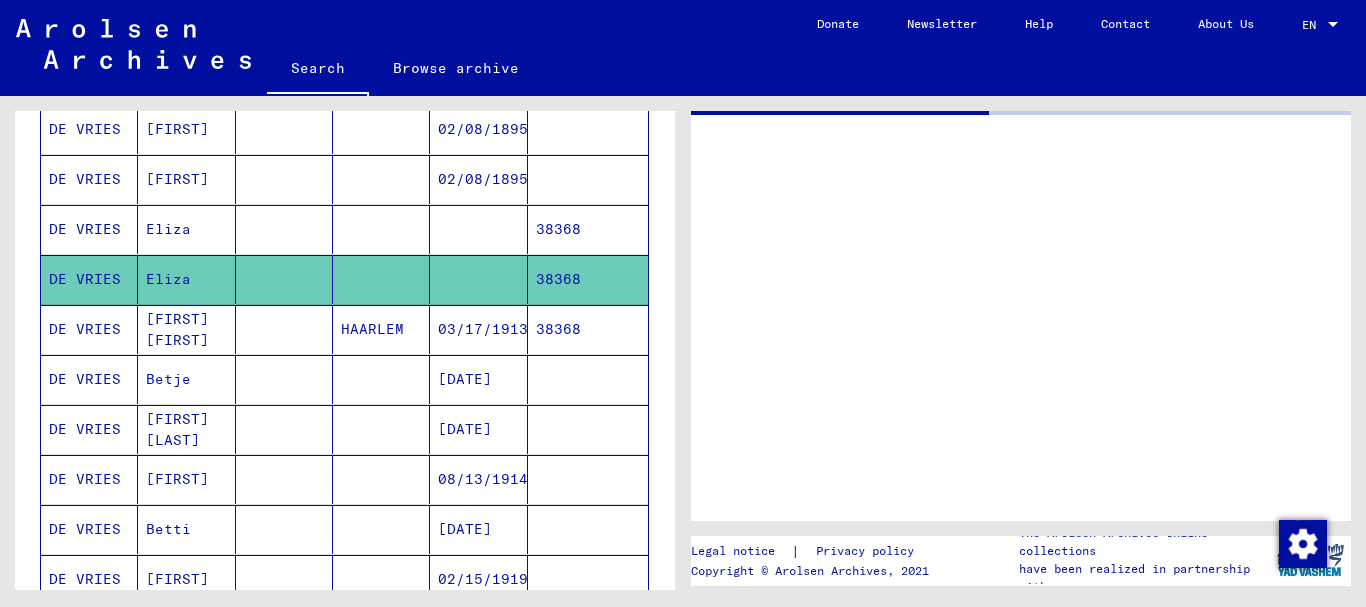 scroll, scrollTop: 0, scrollLeft: 0, axis: both 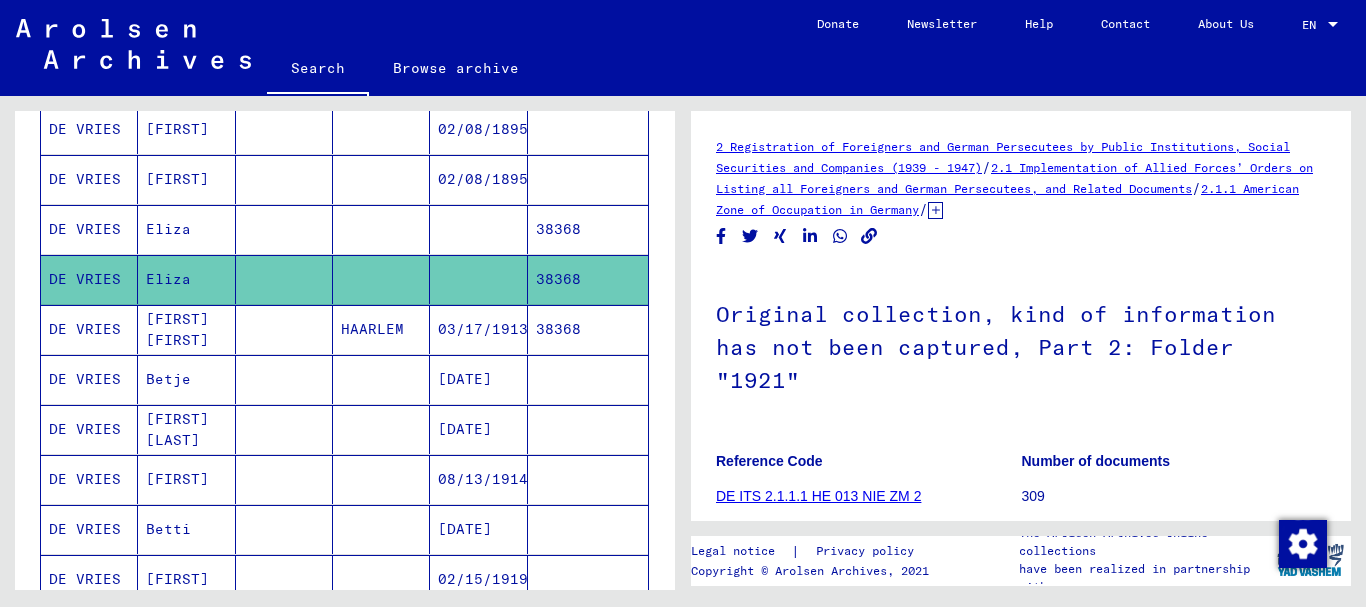 click at bounding box center (284, 279) 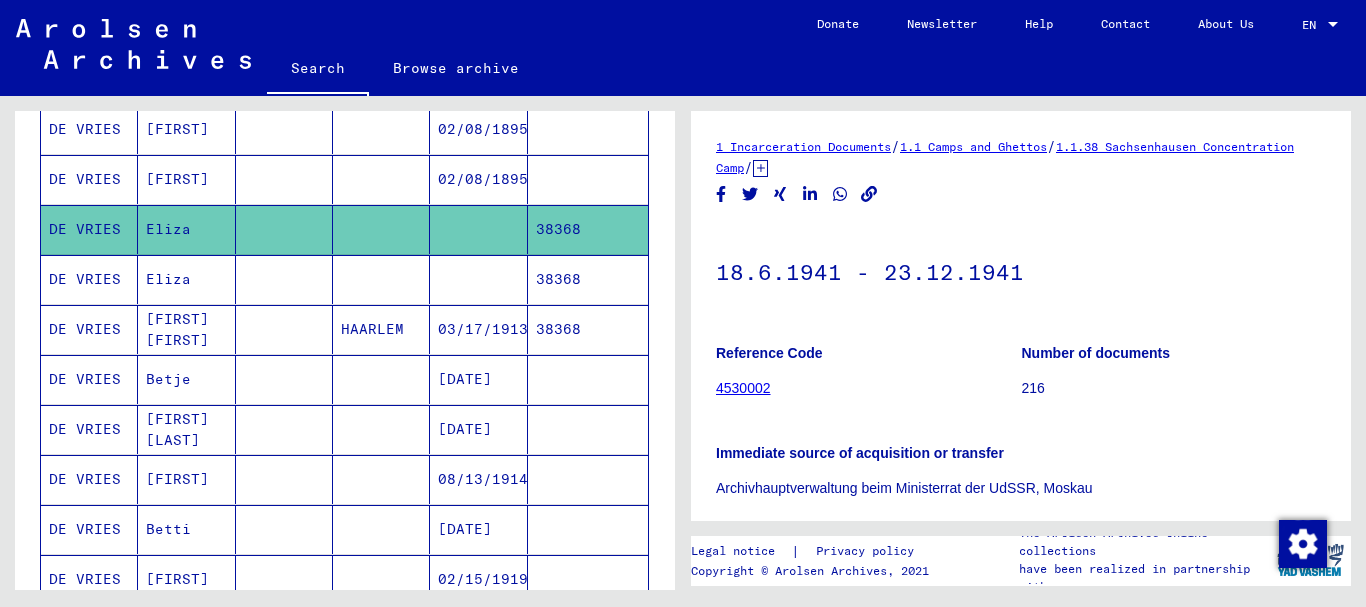 scroll, scrollTop: 0, scrollLeft: 0, axis: both 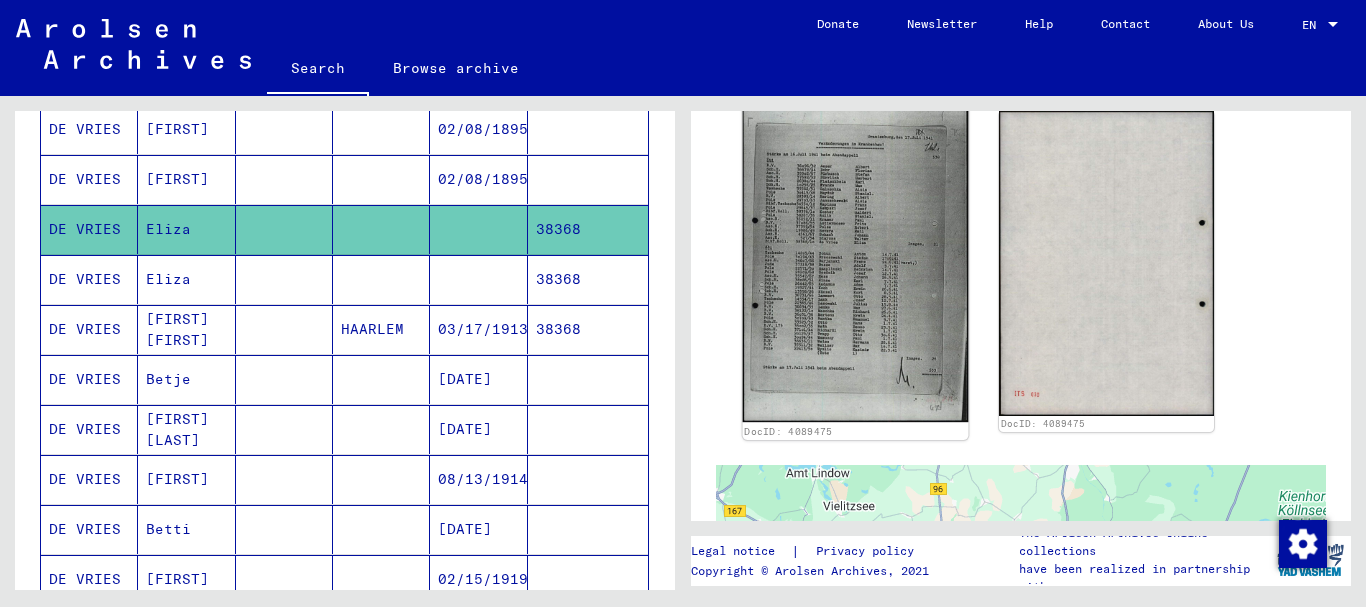 click 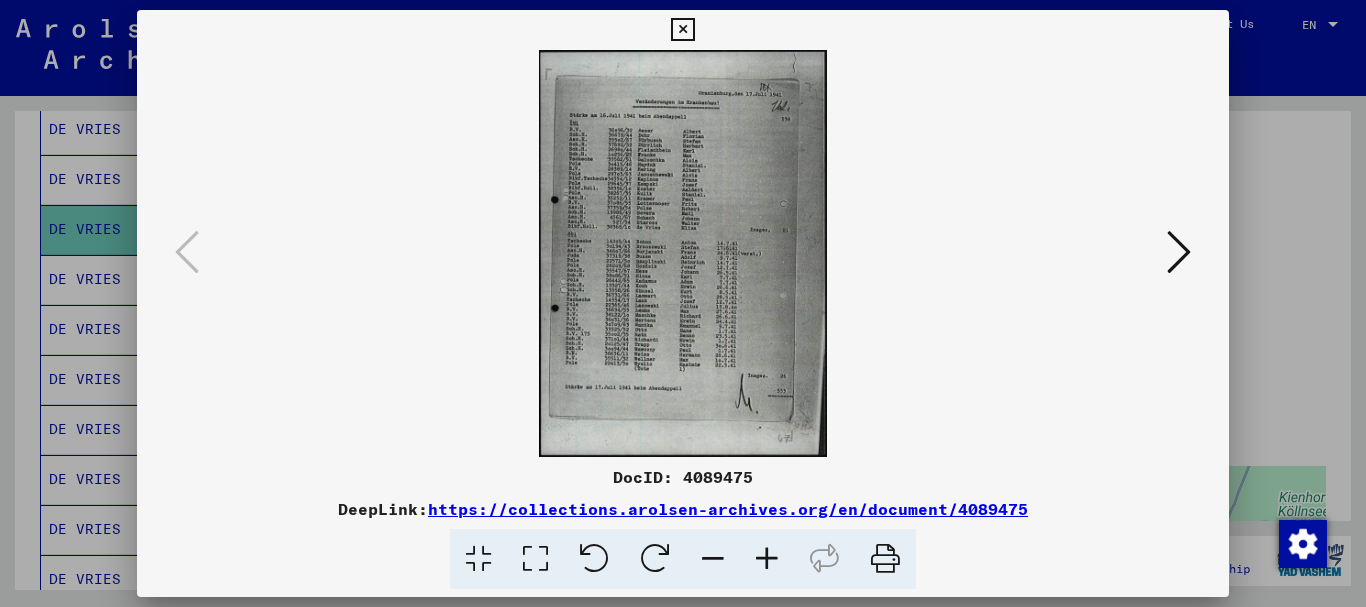 click at bounding box center (767, 559) 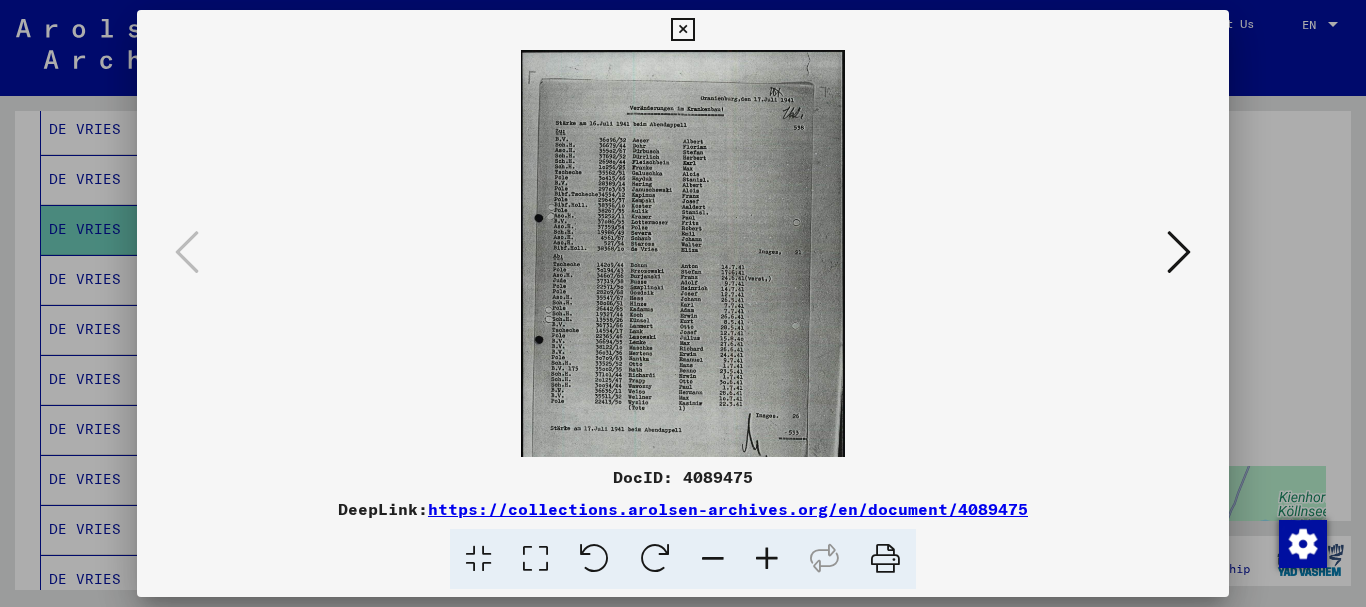 click at bounding box center (767, 559) 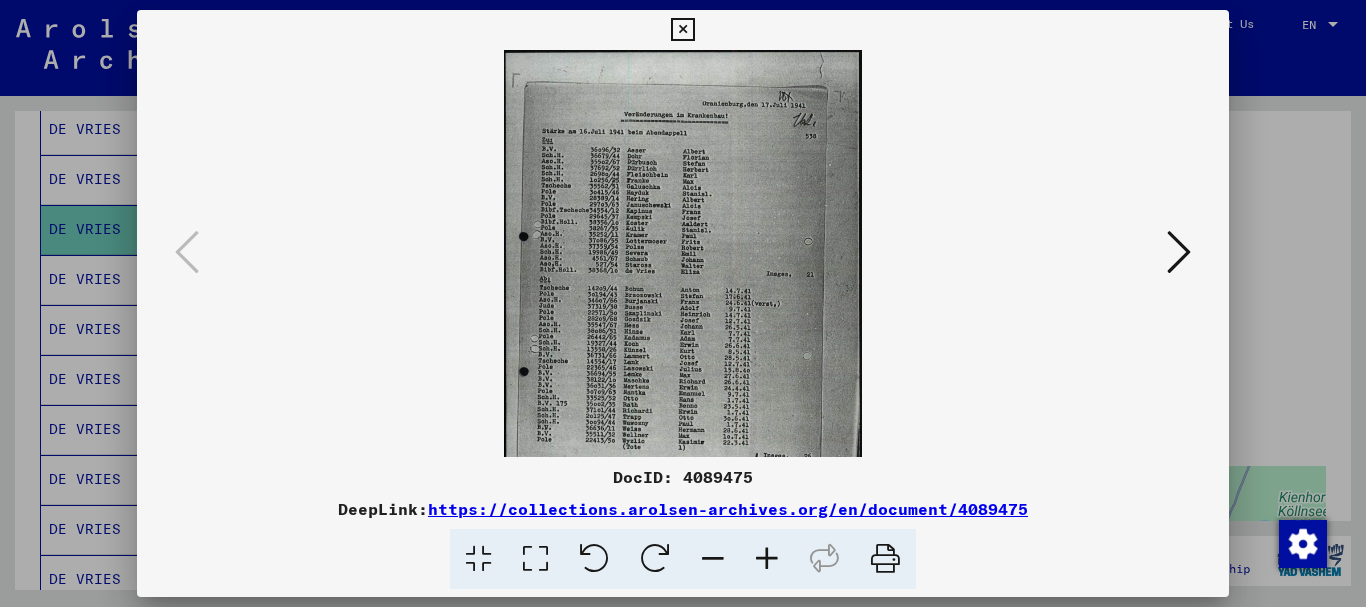 click at bounding box center (767, 559) 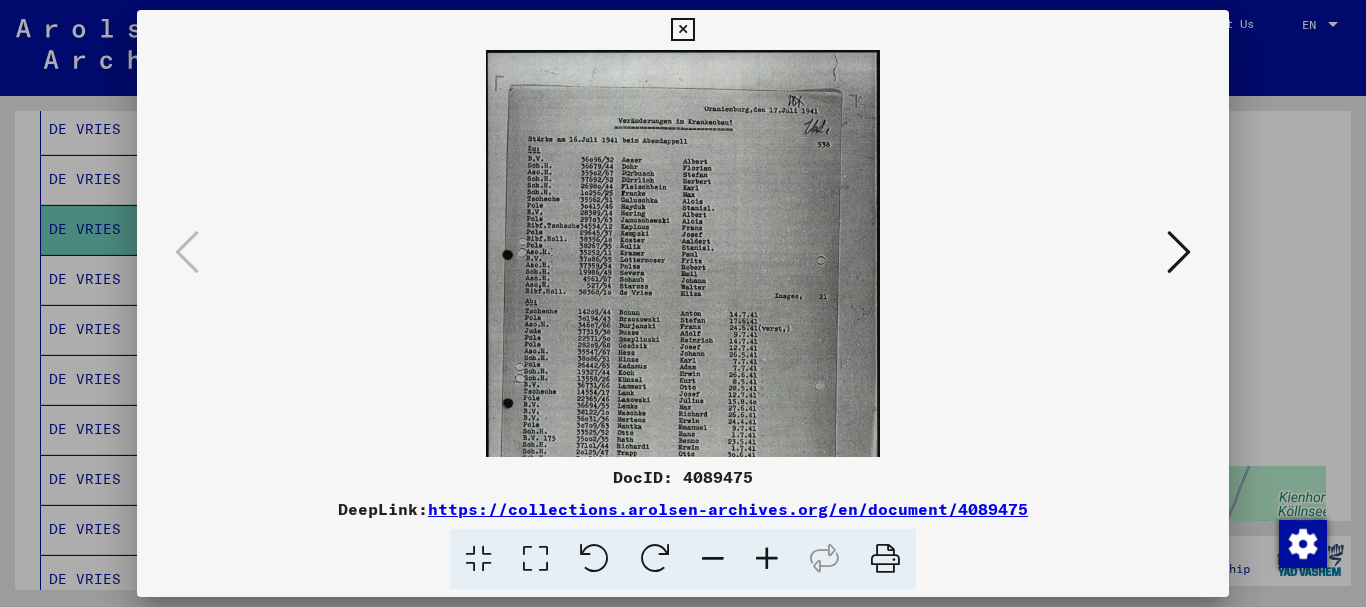 click at bounding box center (767, 559) 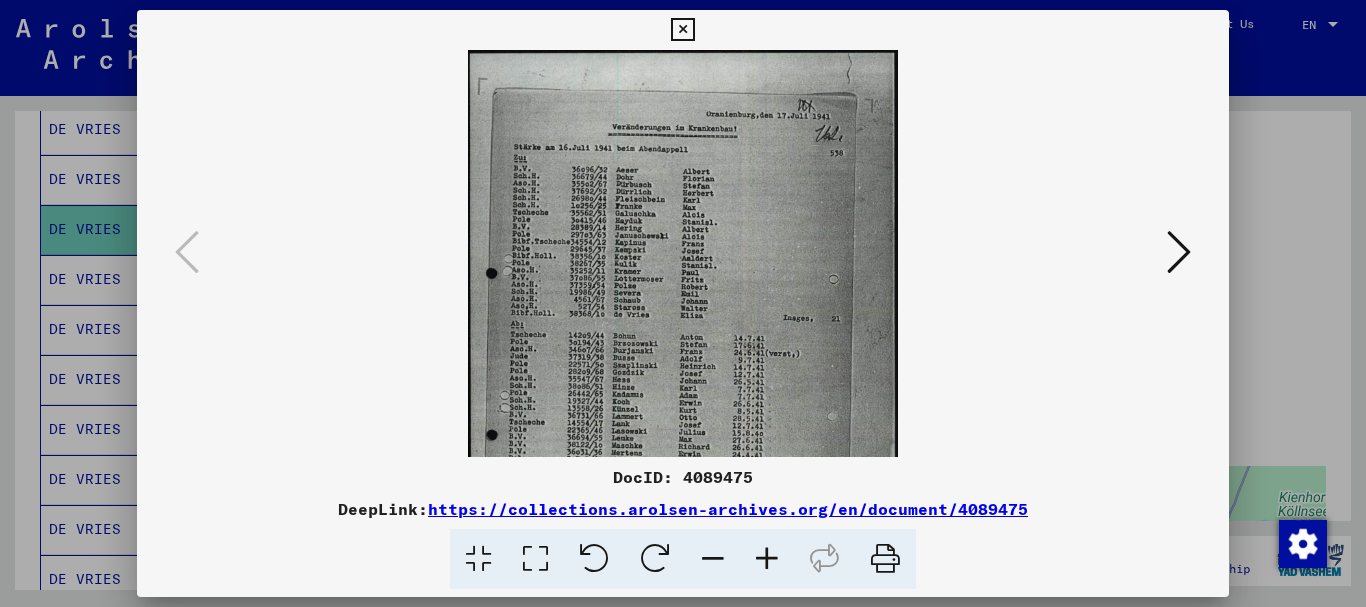 click at bounding box center (767, 559) 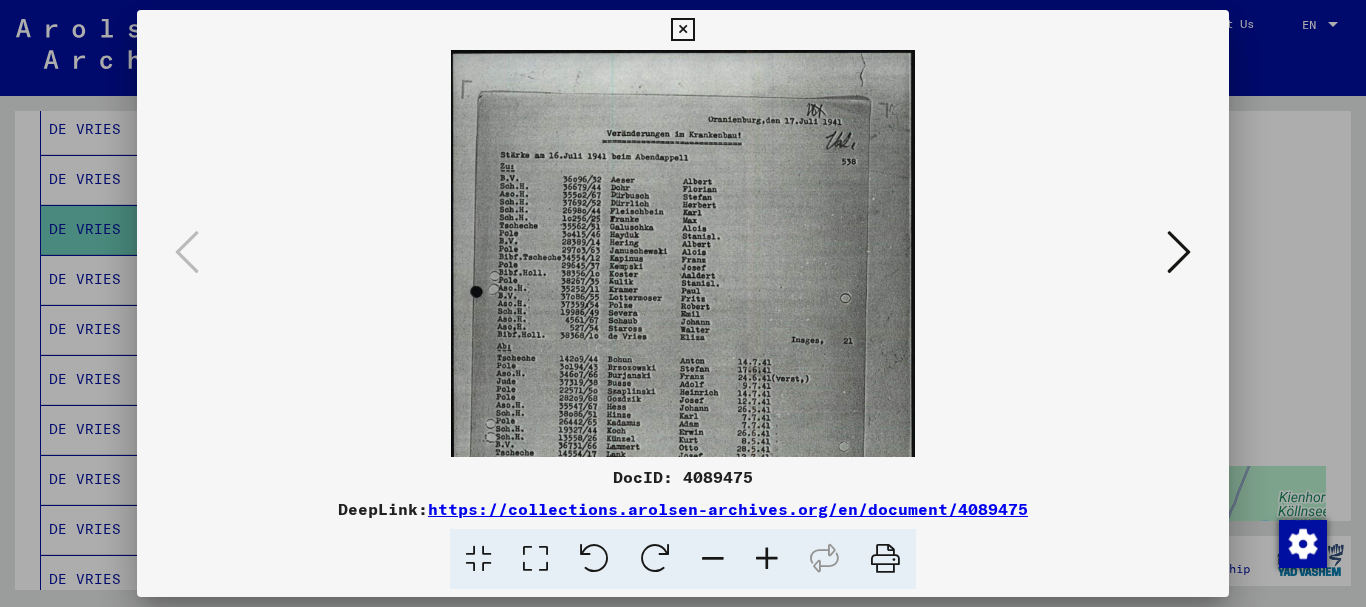 click at bounding box center [767, 559] 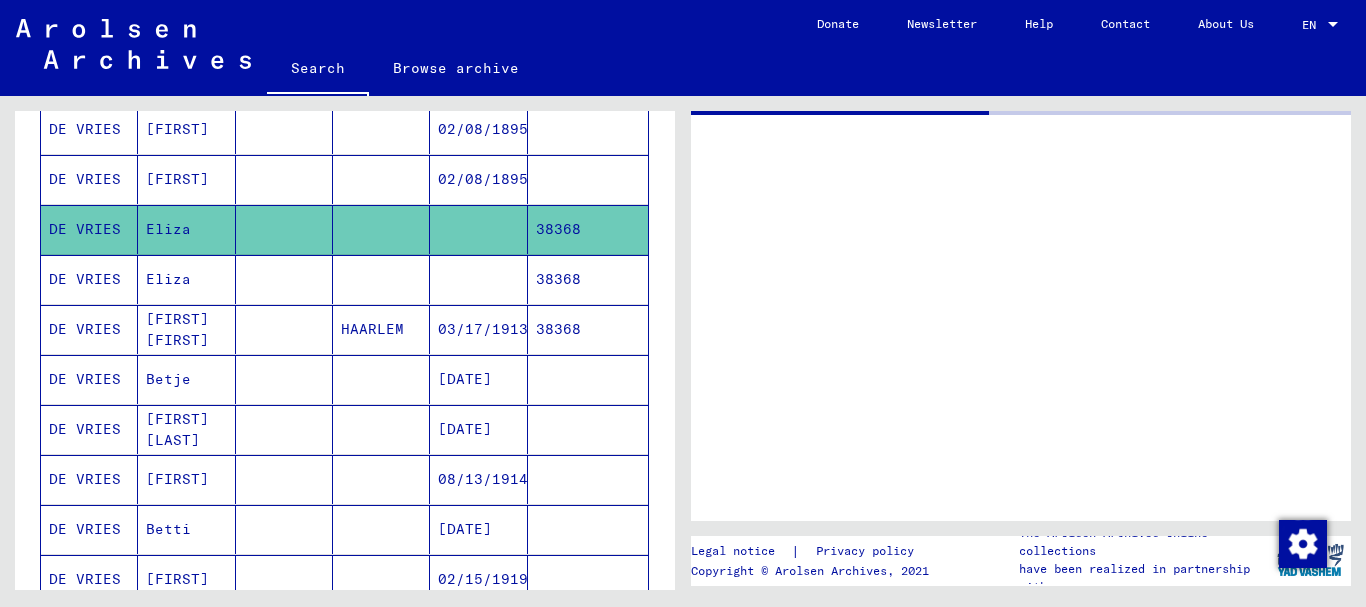 scroll, scrollTop: 0, scrollLeft: 0, axis: both 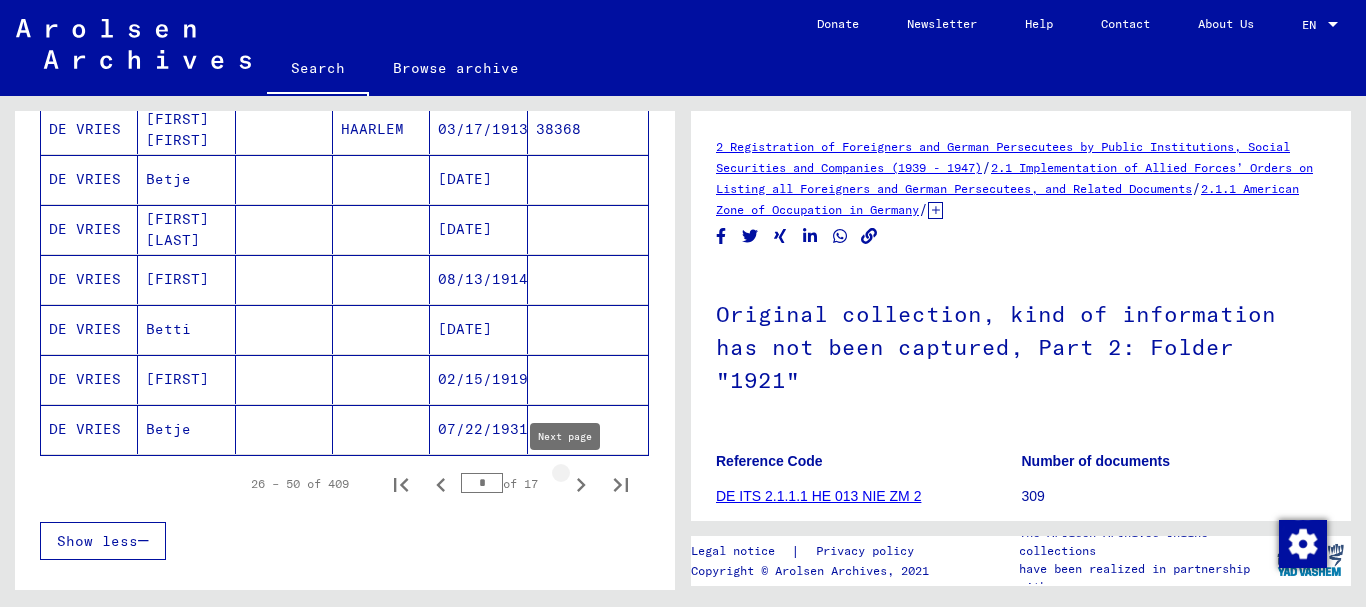 click 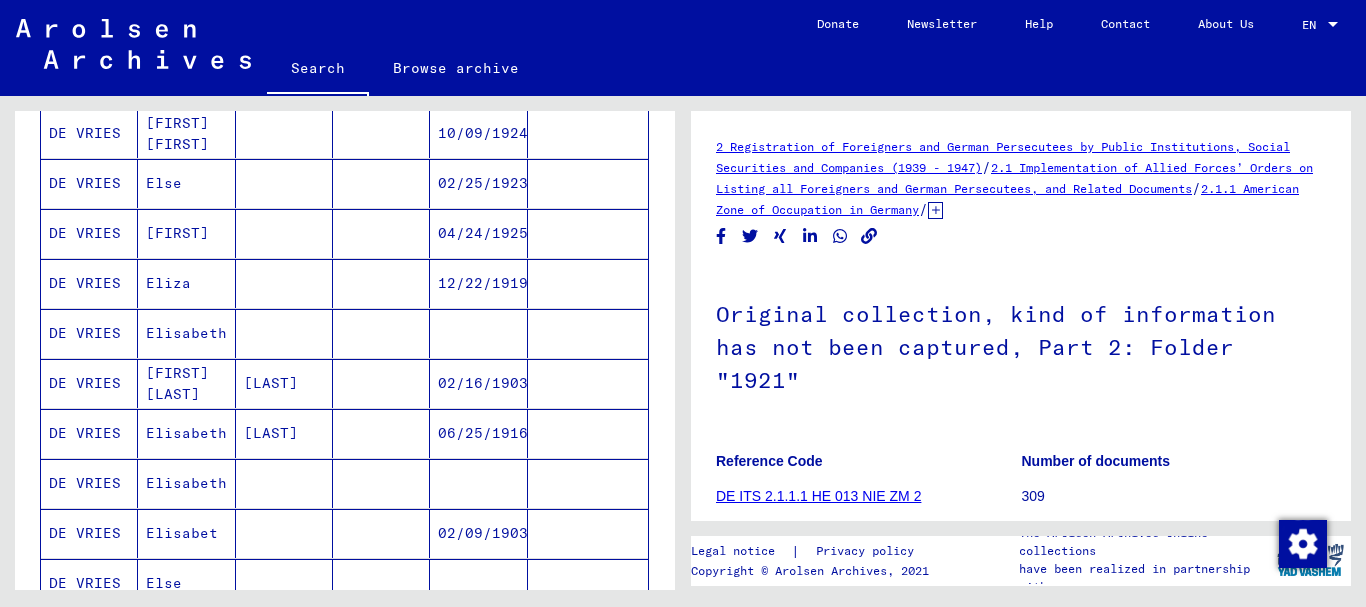 scroll, scrollTop: 900, scrollLeft: 0, axis: vertical 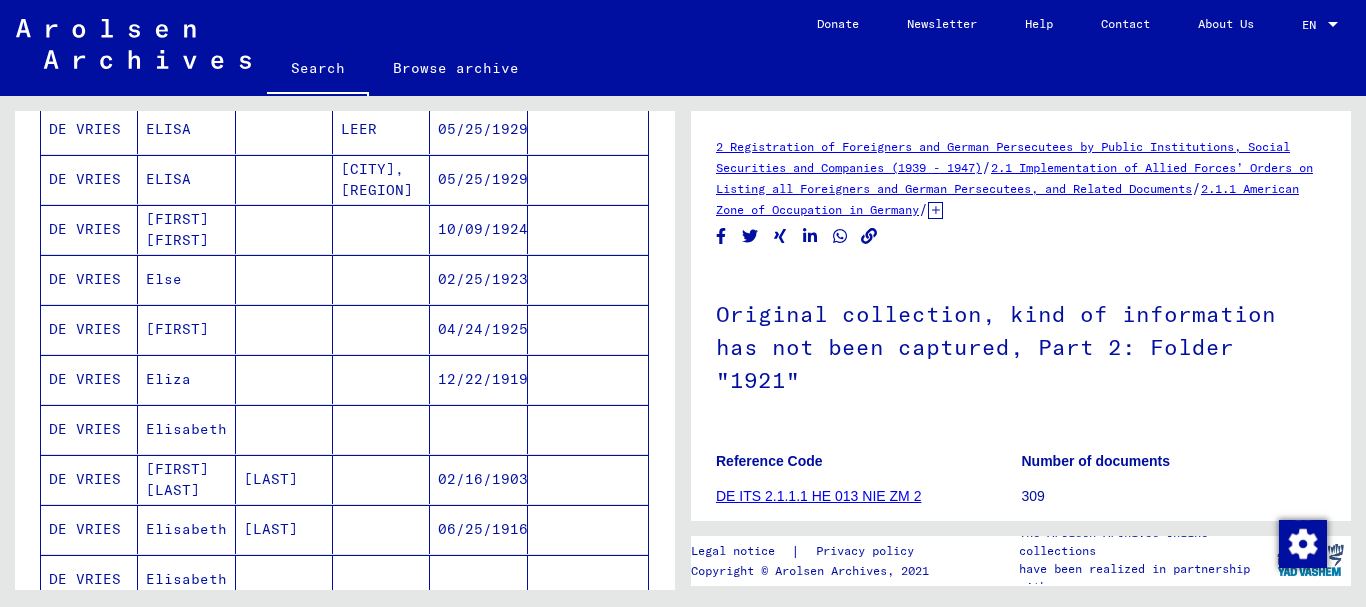 click at bounding box center [284, 429] 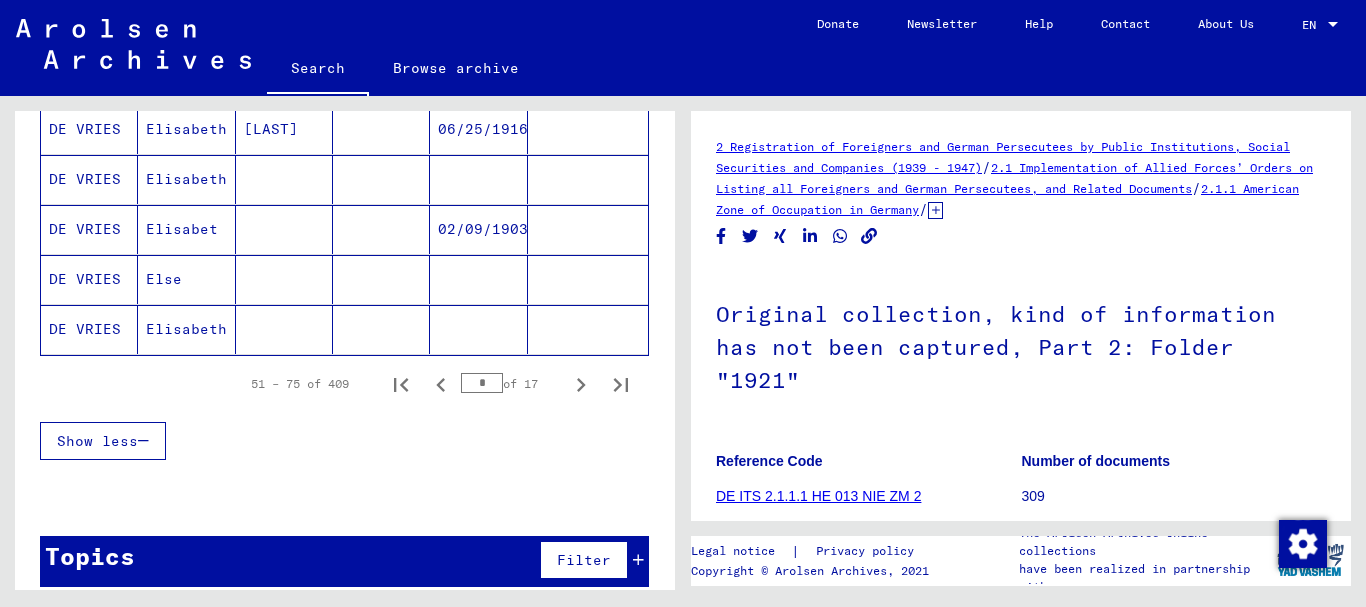 scroll, scrollTop: 1319, scrollLeft: 0, axis: vertical 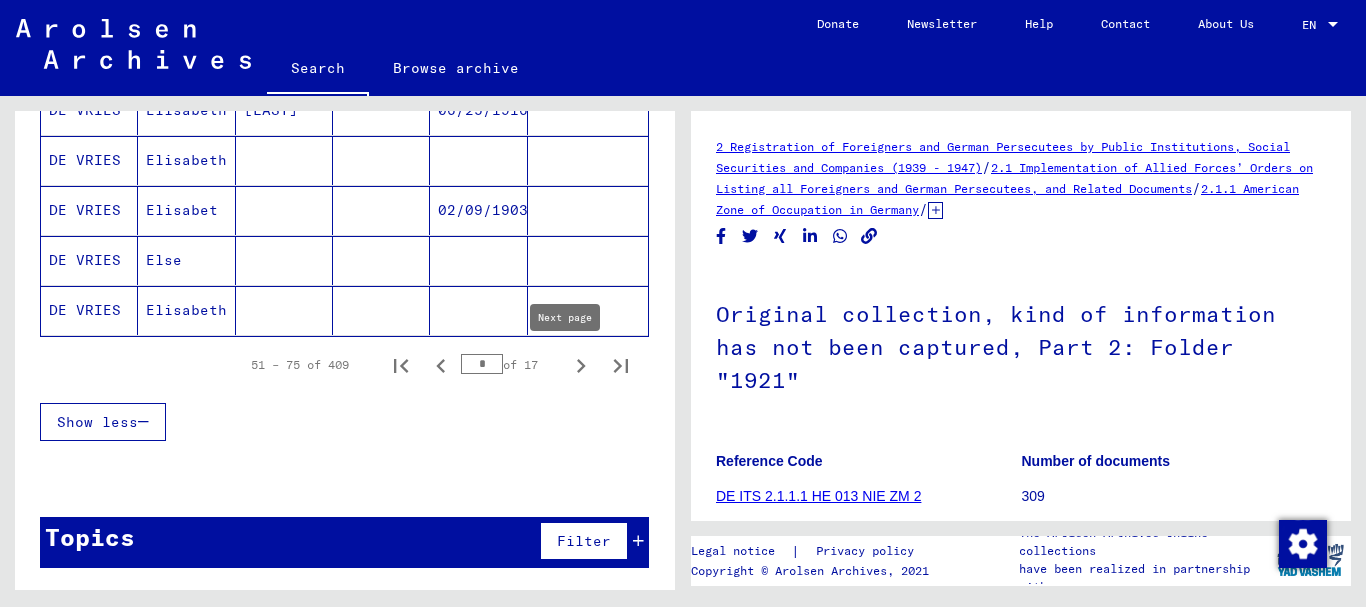 click 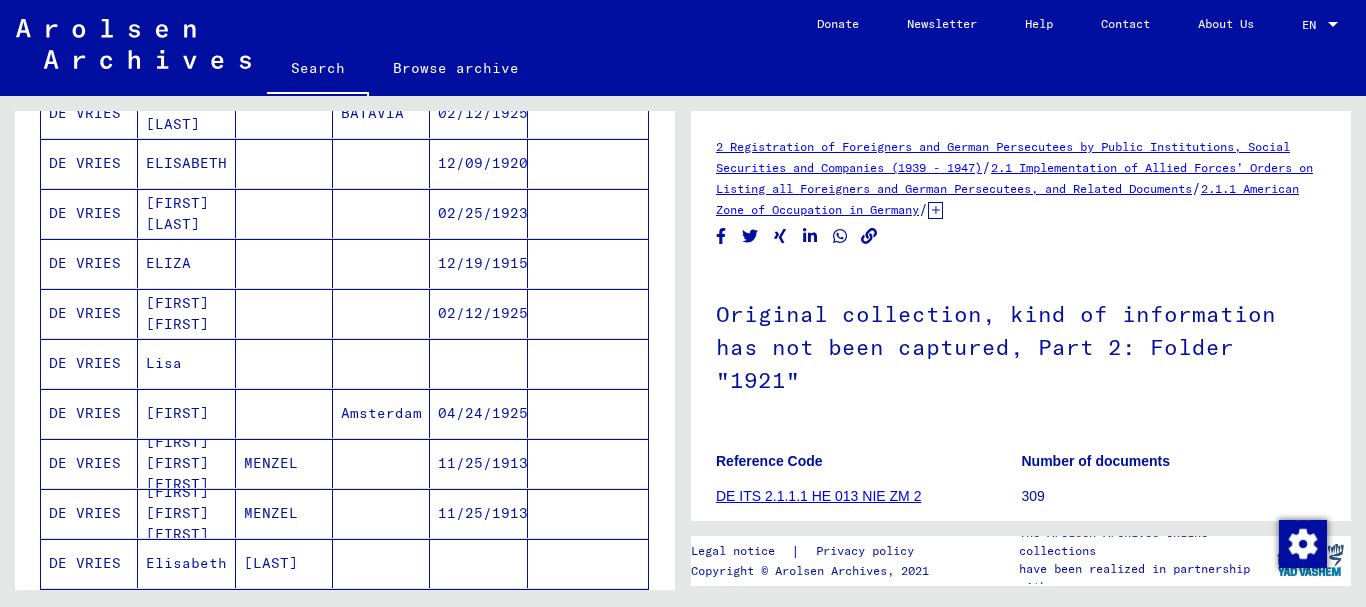 scroll, scrollTop: 819, scrollLeft: 0, axis: vertical 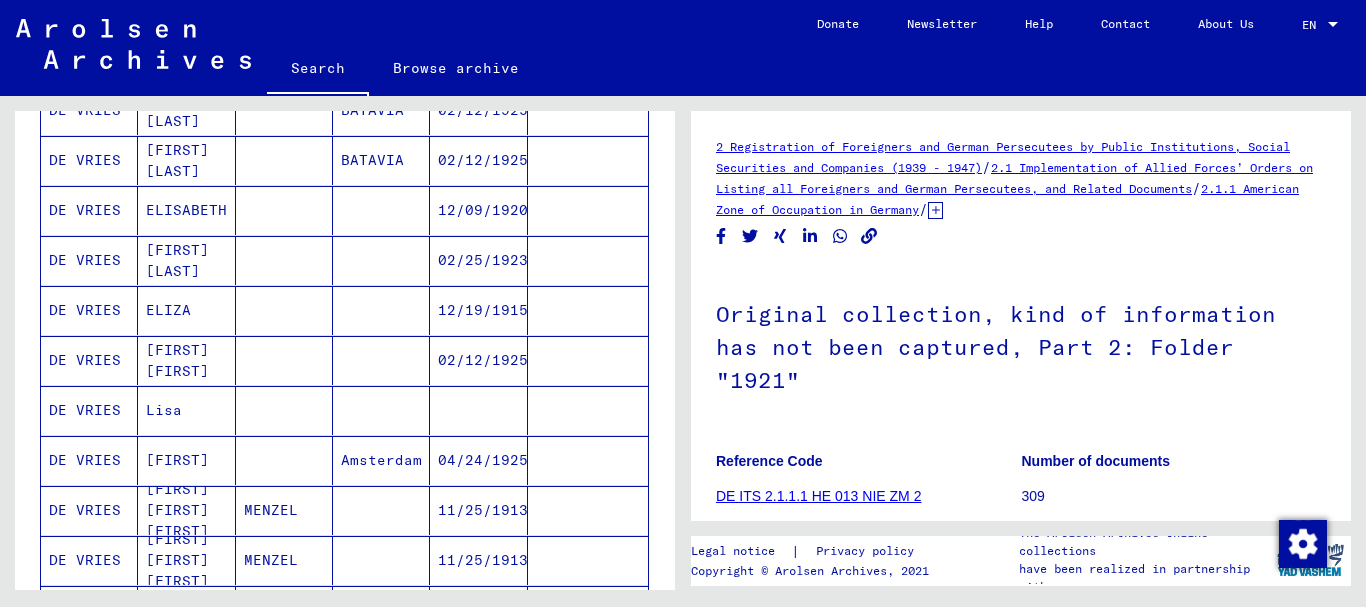 click at bounding box center (284, 360) 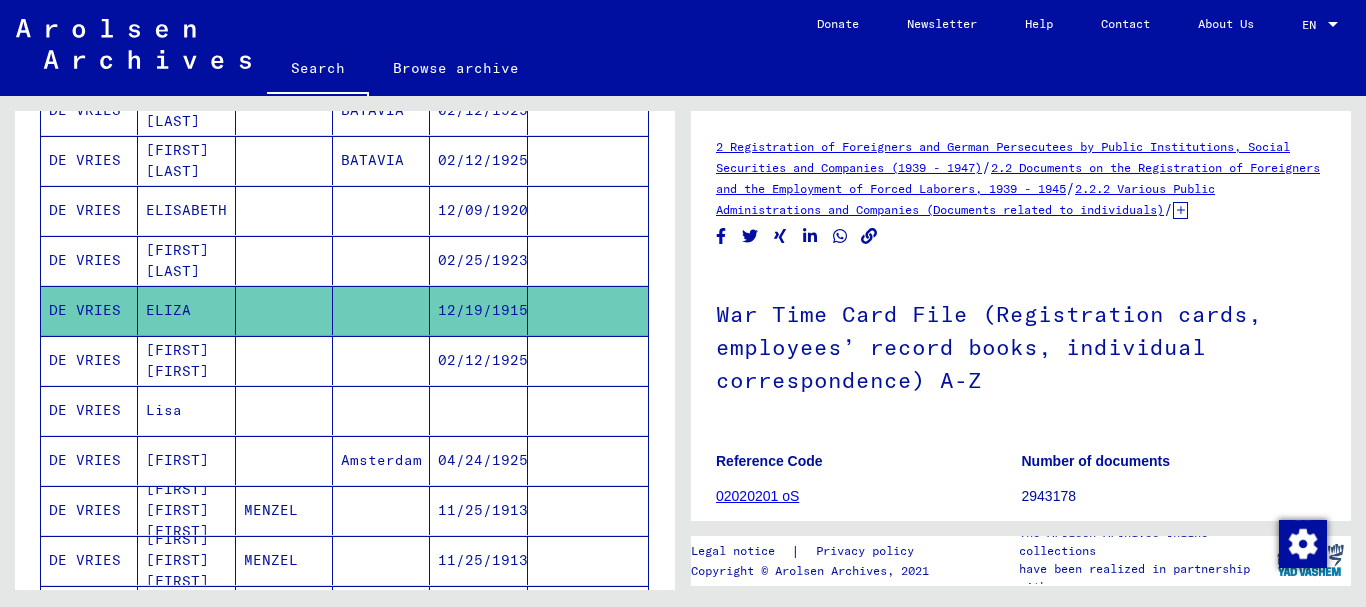 scroll, scrollTop: 0, scrollLeft: 0, axis: both 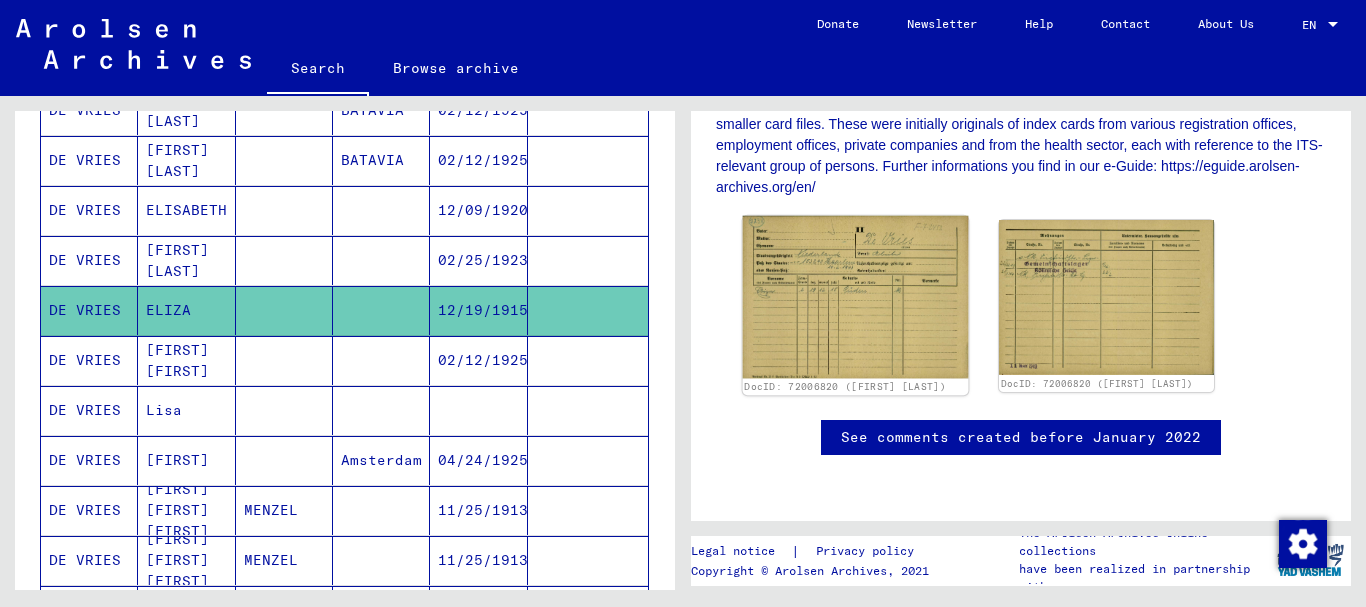 click 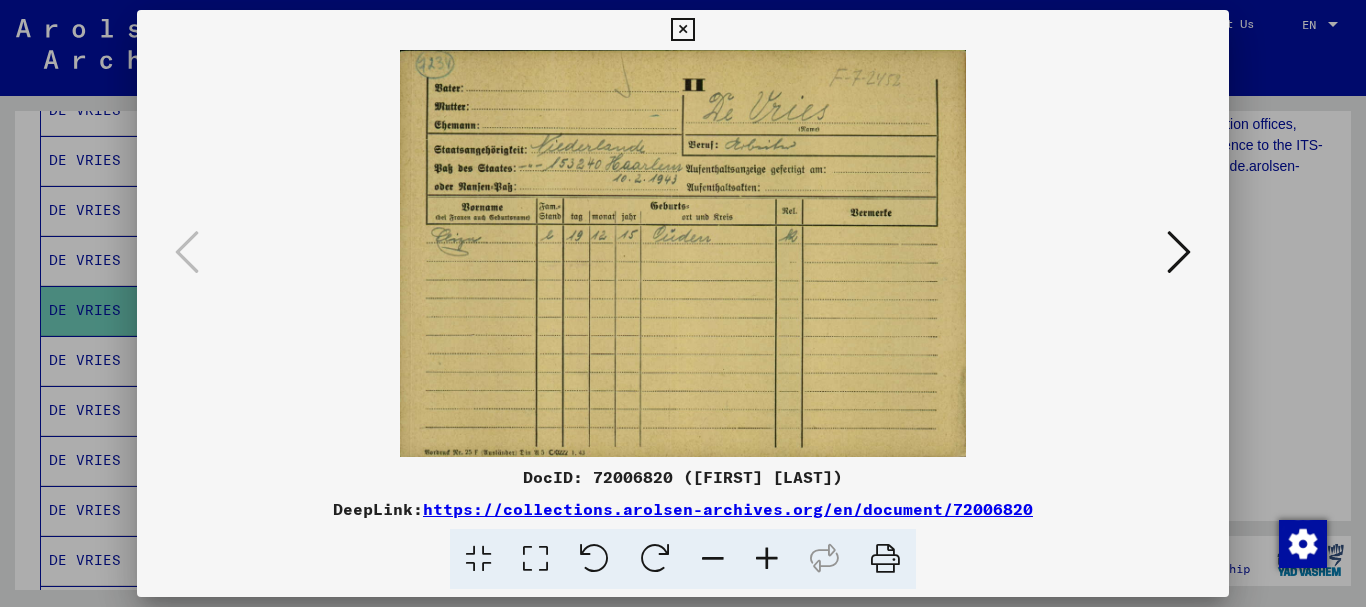 click at bounding box center [1179, 252] 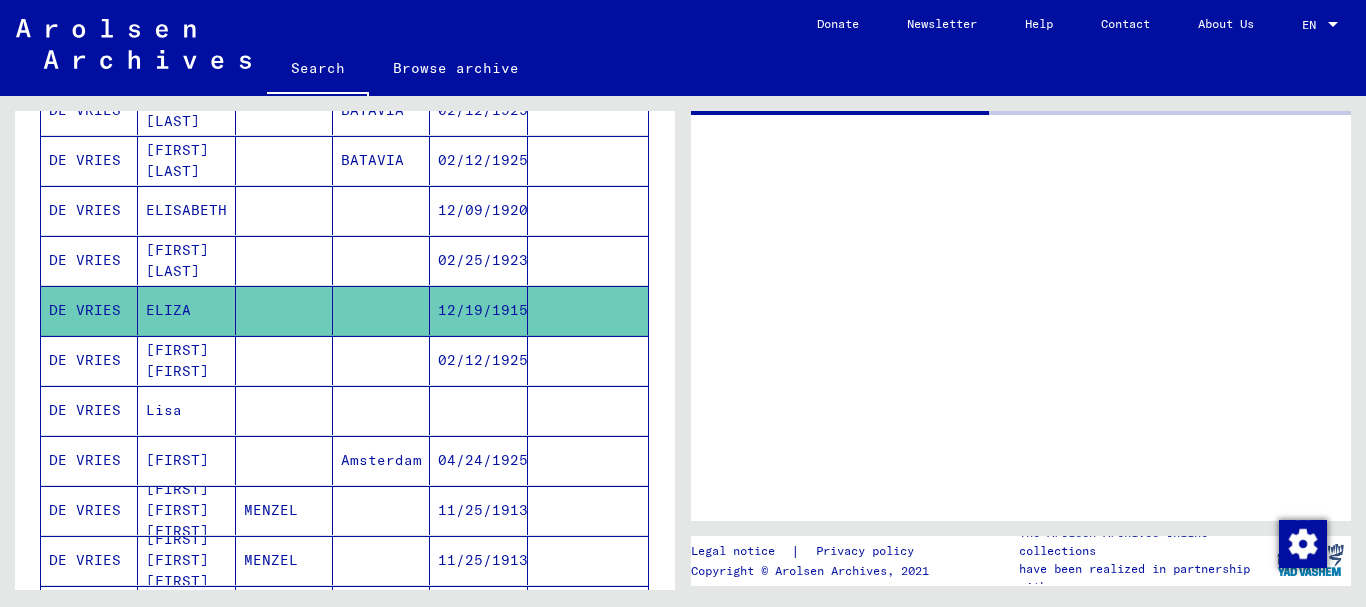 scroll, scrollTop: 0, scrollLeft: 0, axis: both 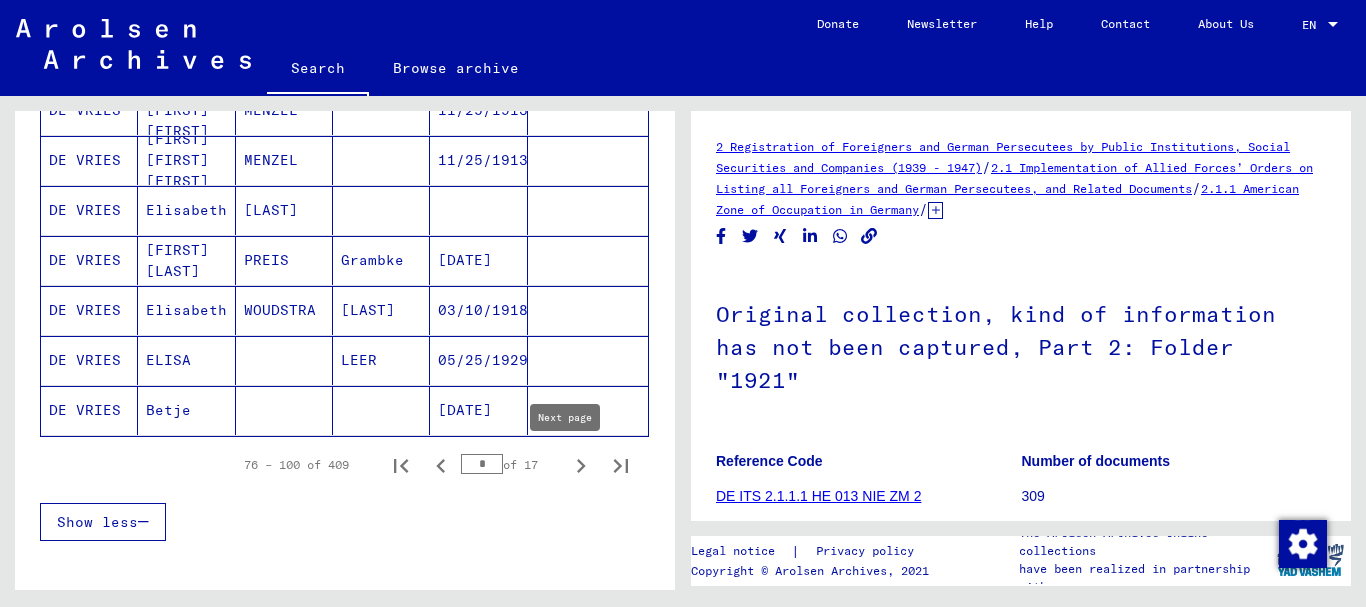click 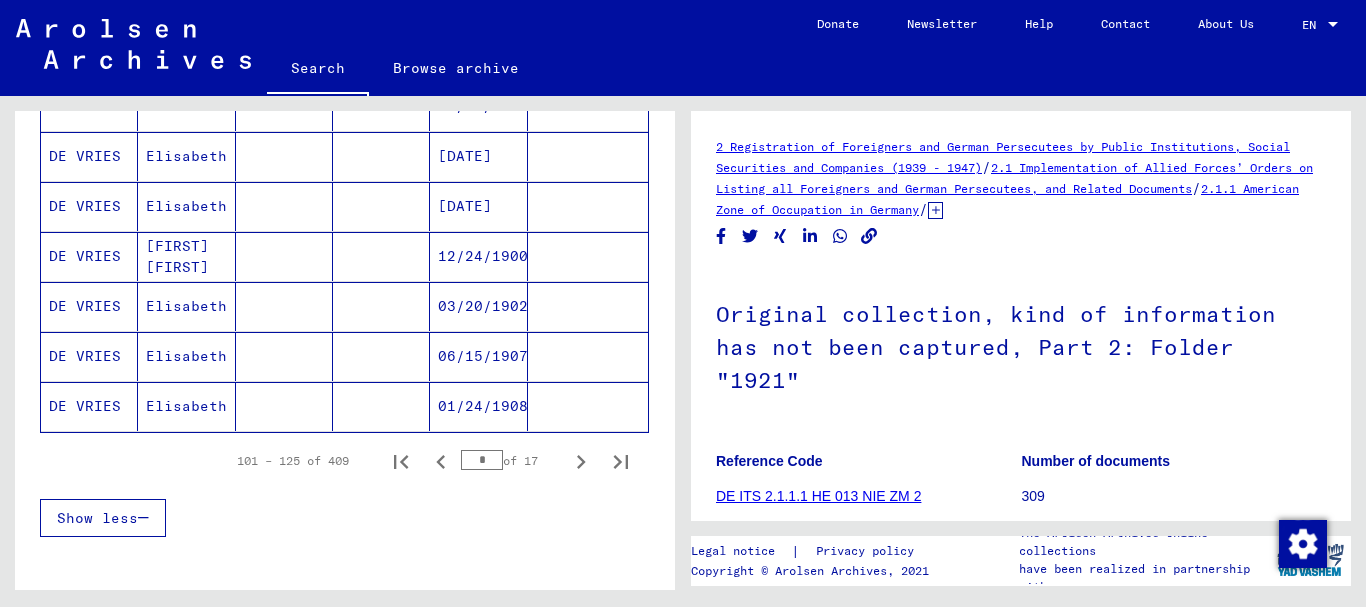 scroll, scrollTop: 1319, scrollLeft: 0, axis: vertical 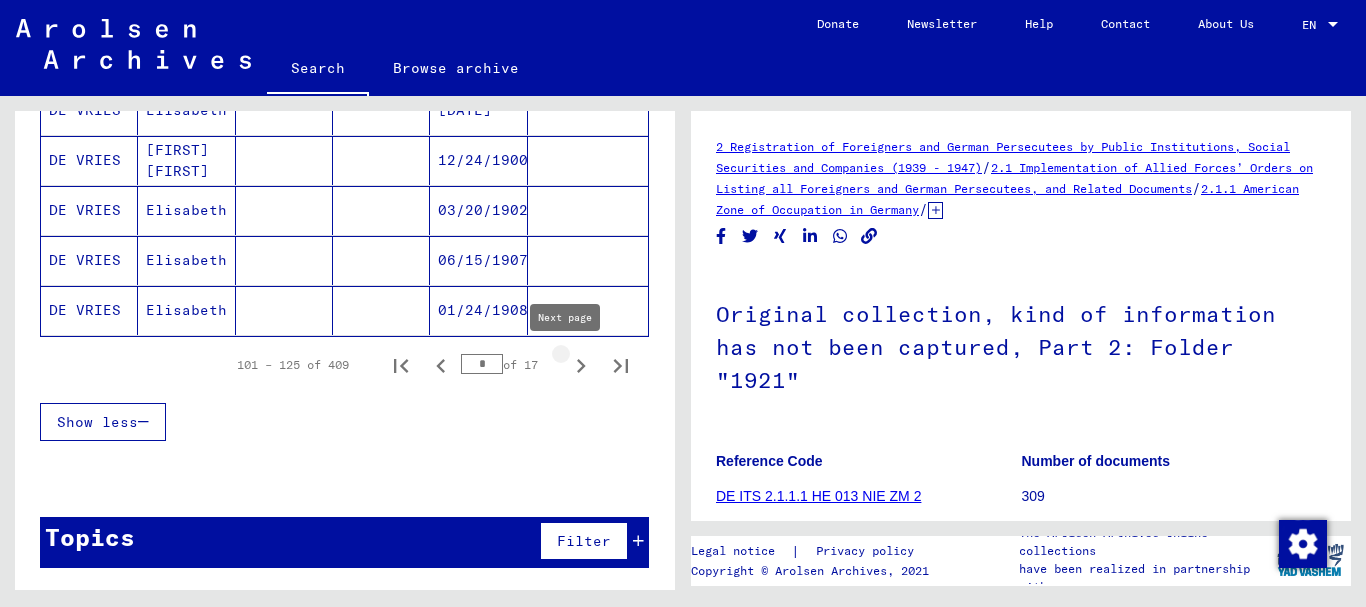 click 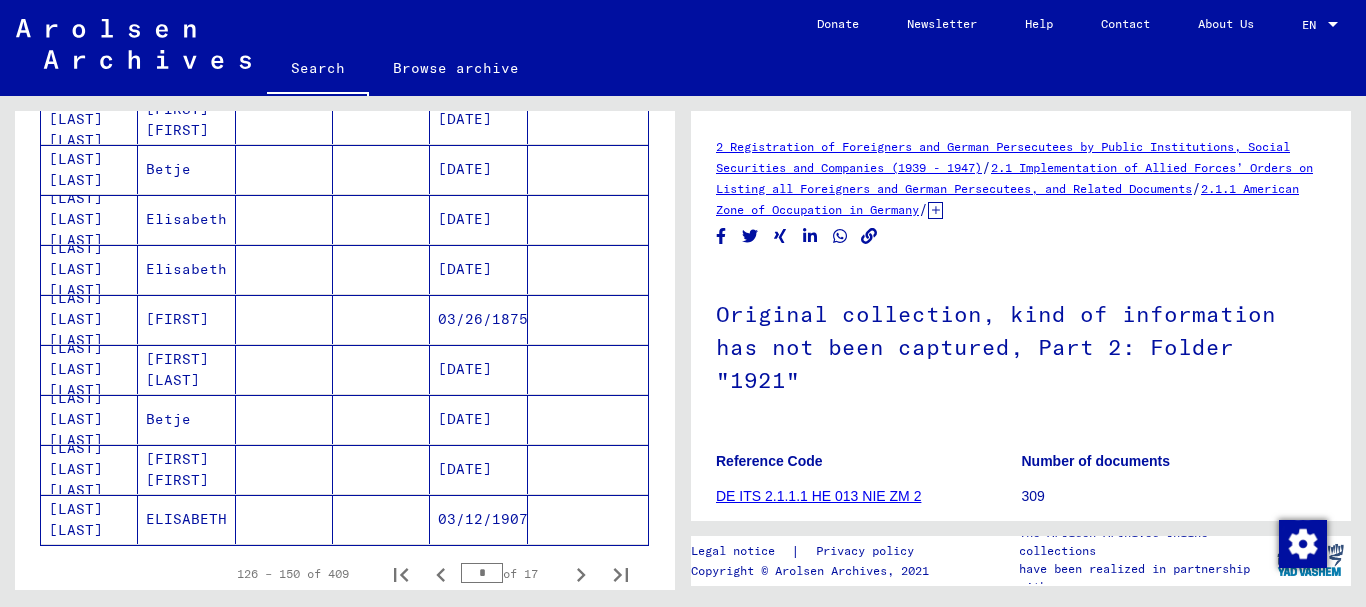 scroll, scrollTop: 1219, scrollLeft: 0, axis: vertical 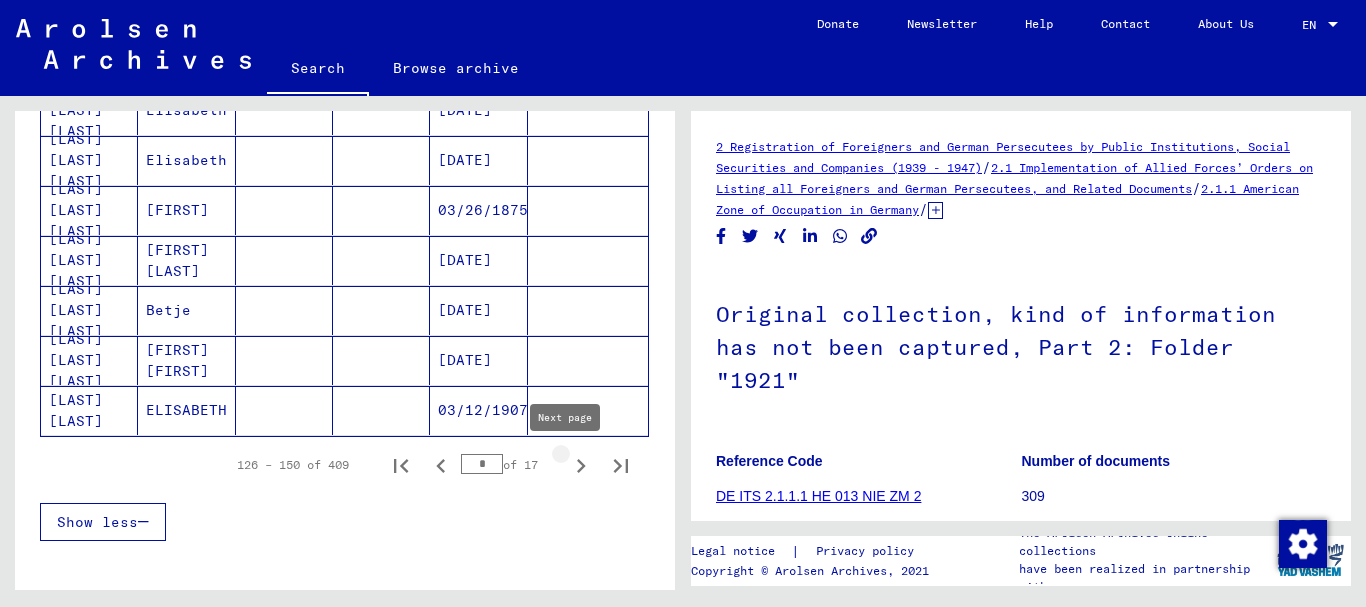 click 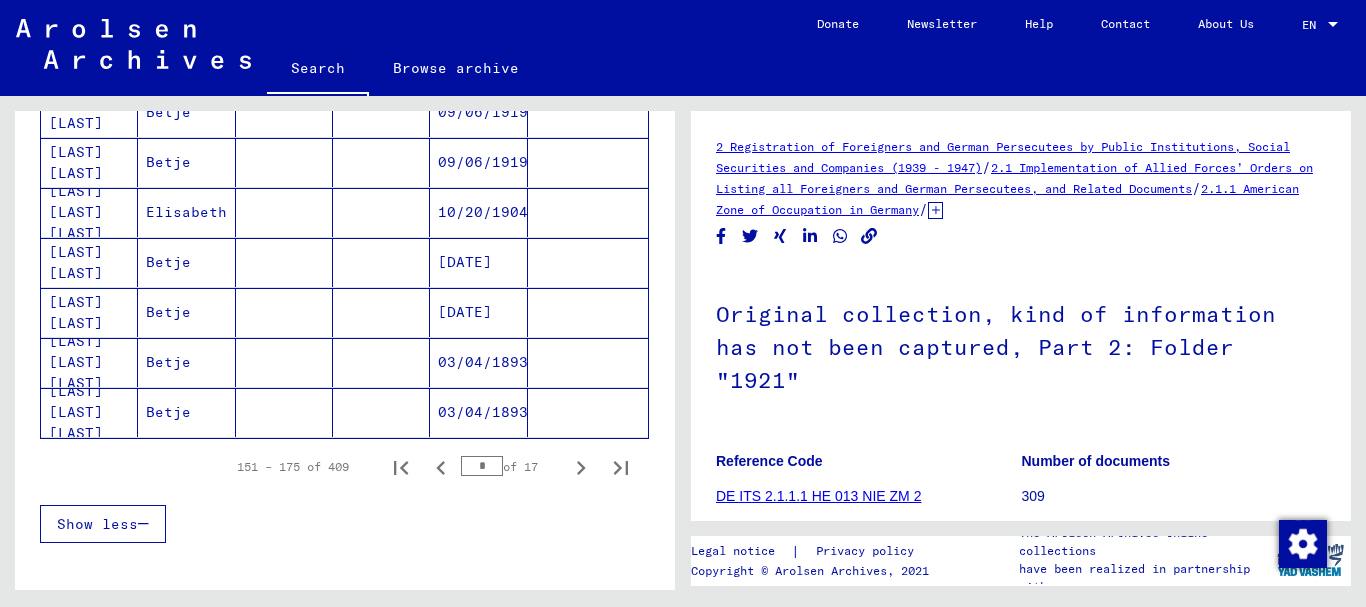 scroll, scrollTop: 1219, scrollLeft: 0, axis: vertical 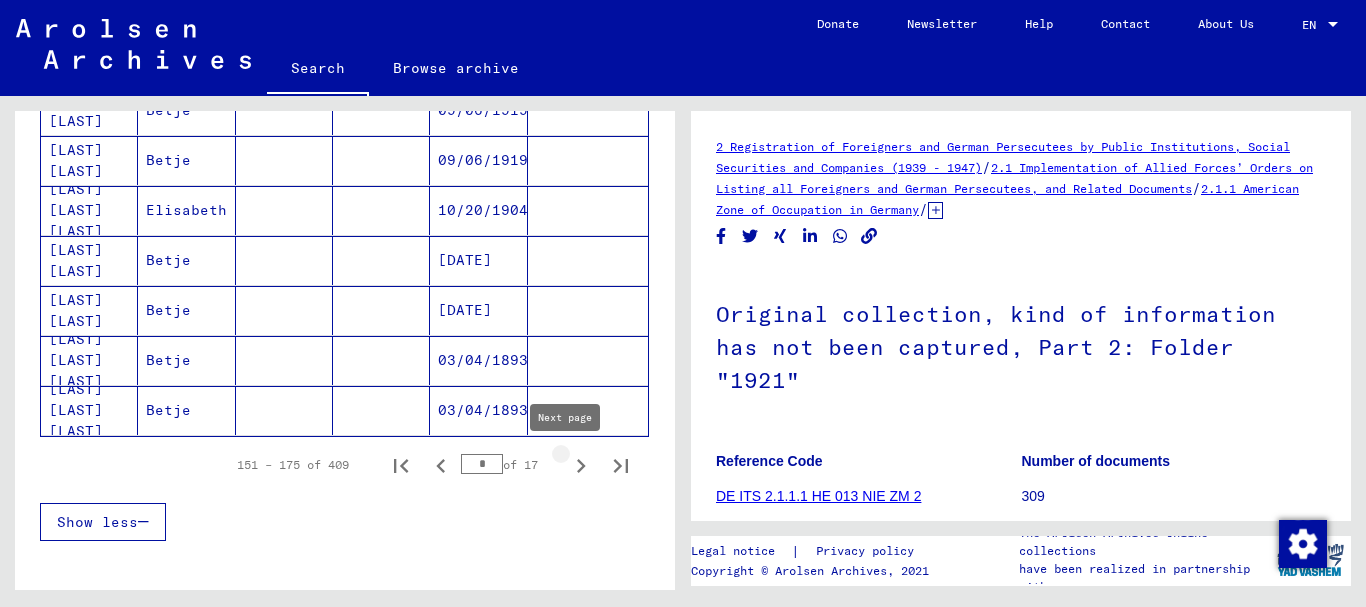 click 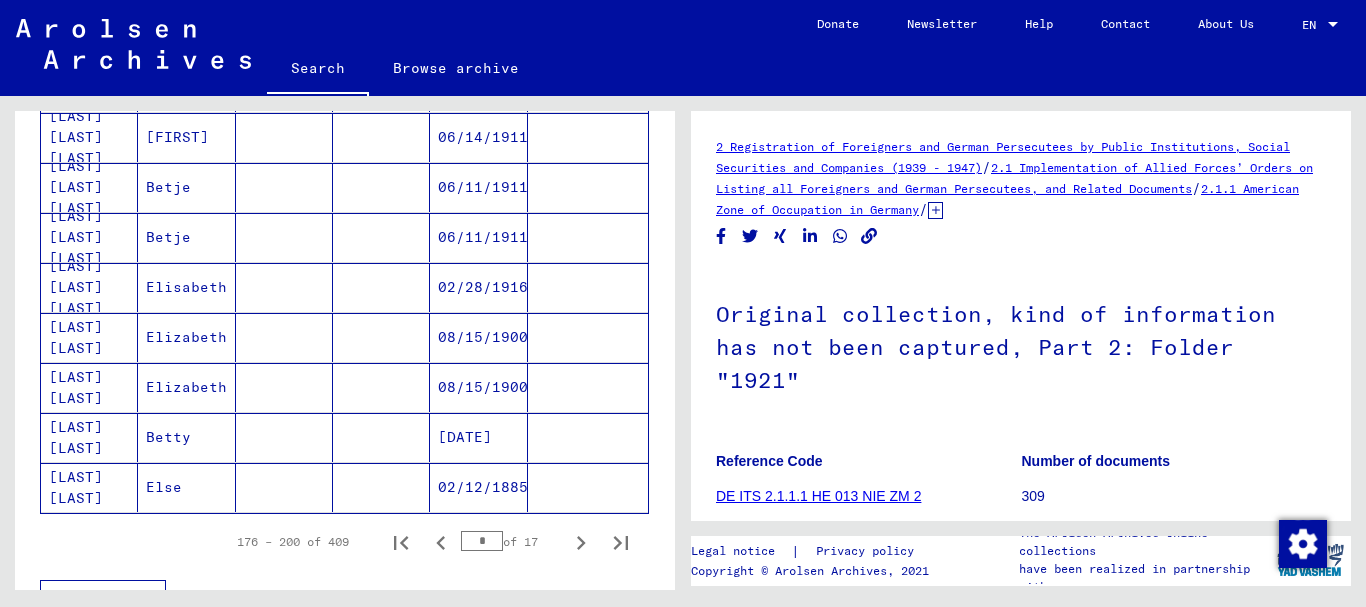 scroll, scrollTop: 1319, scrollLeft: 0, axis: vertical 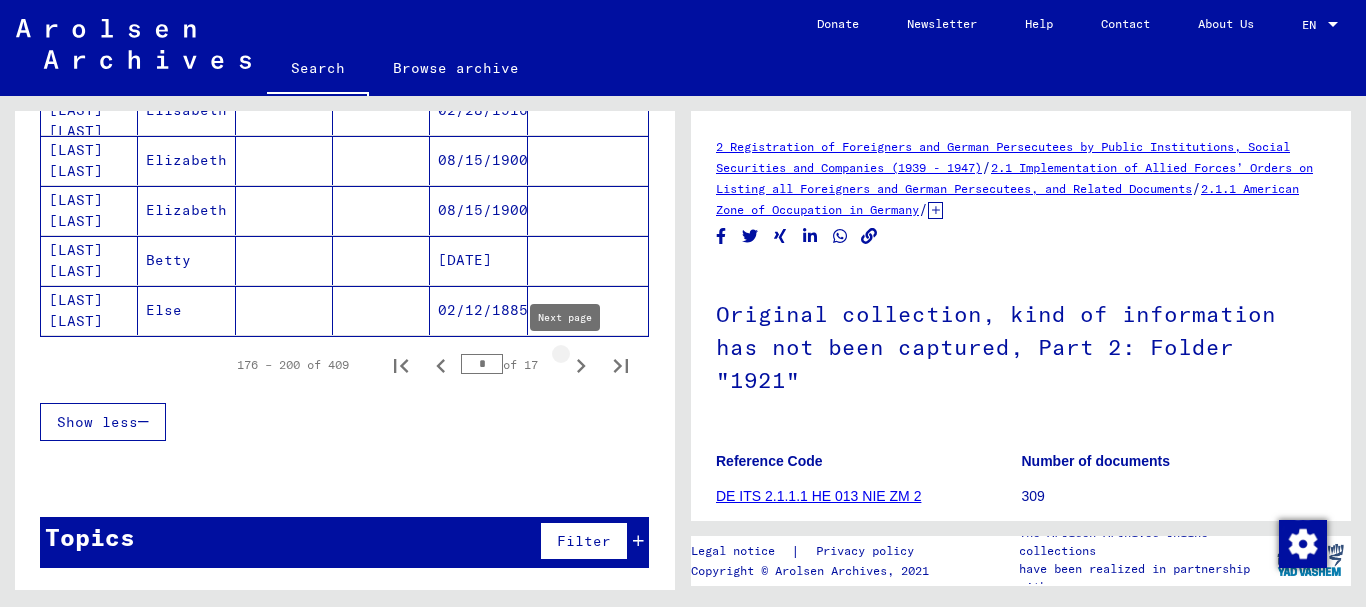 click 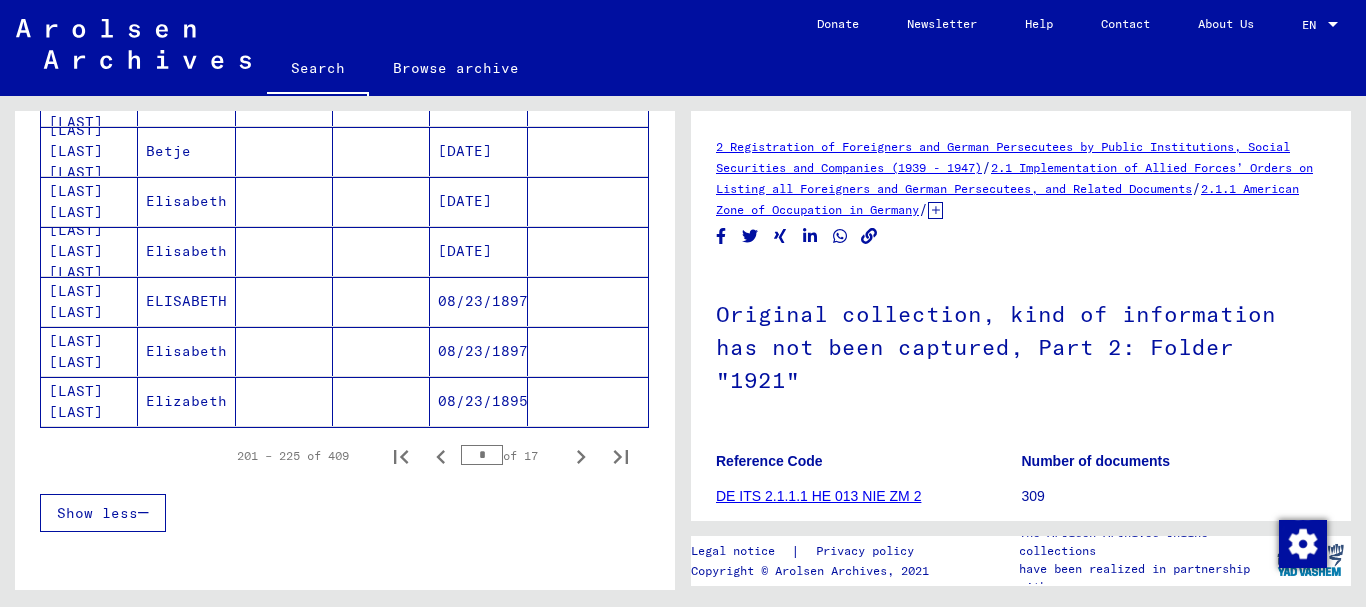 scroll, scrollTop: 1319, scrollLeft: 0, axis: vertical 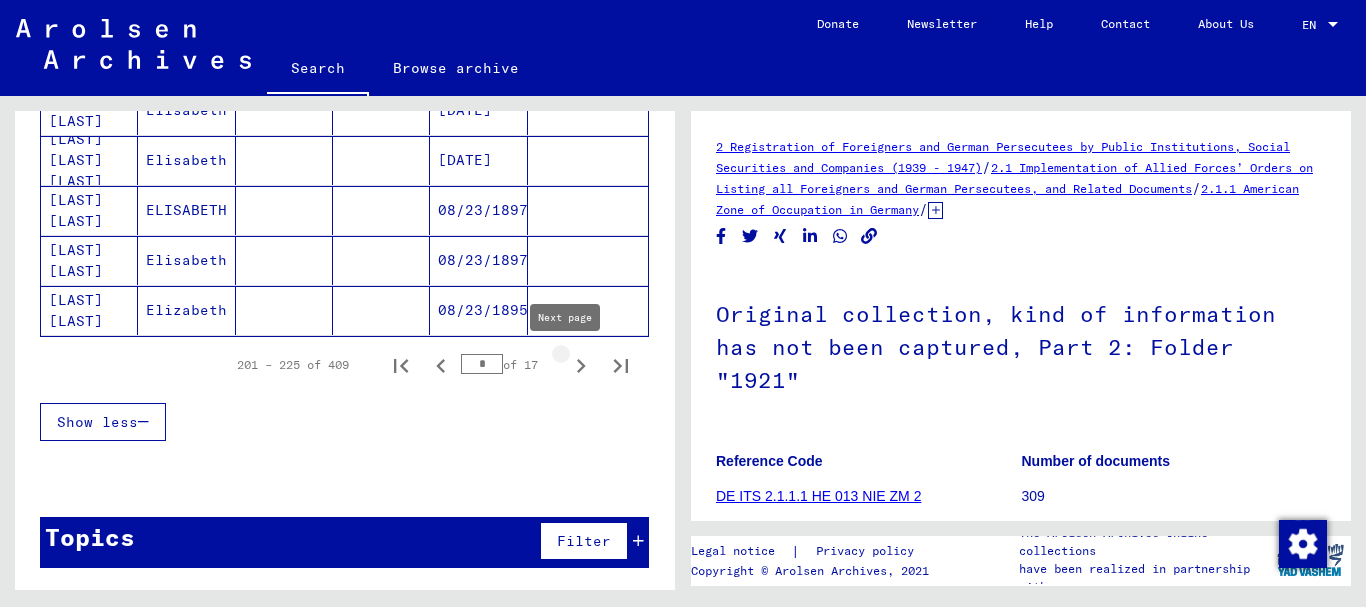 click 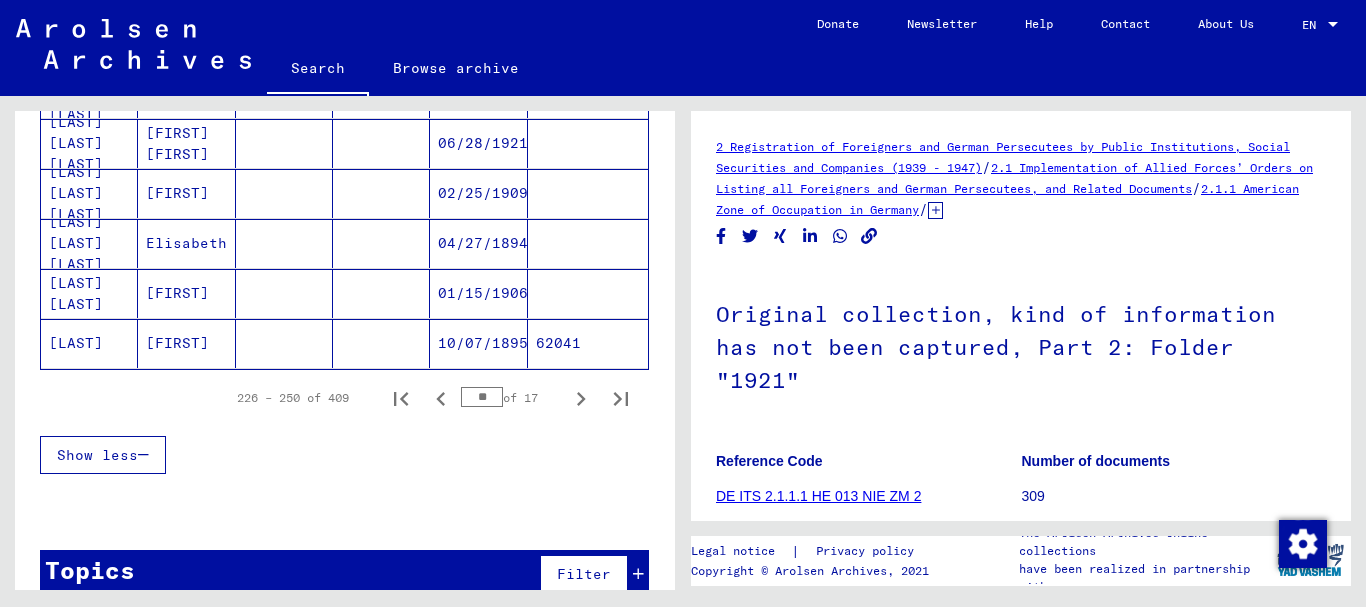 scroll, scrollTop: 1319, scrollLeft: 0, axis: vertical 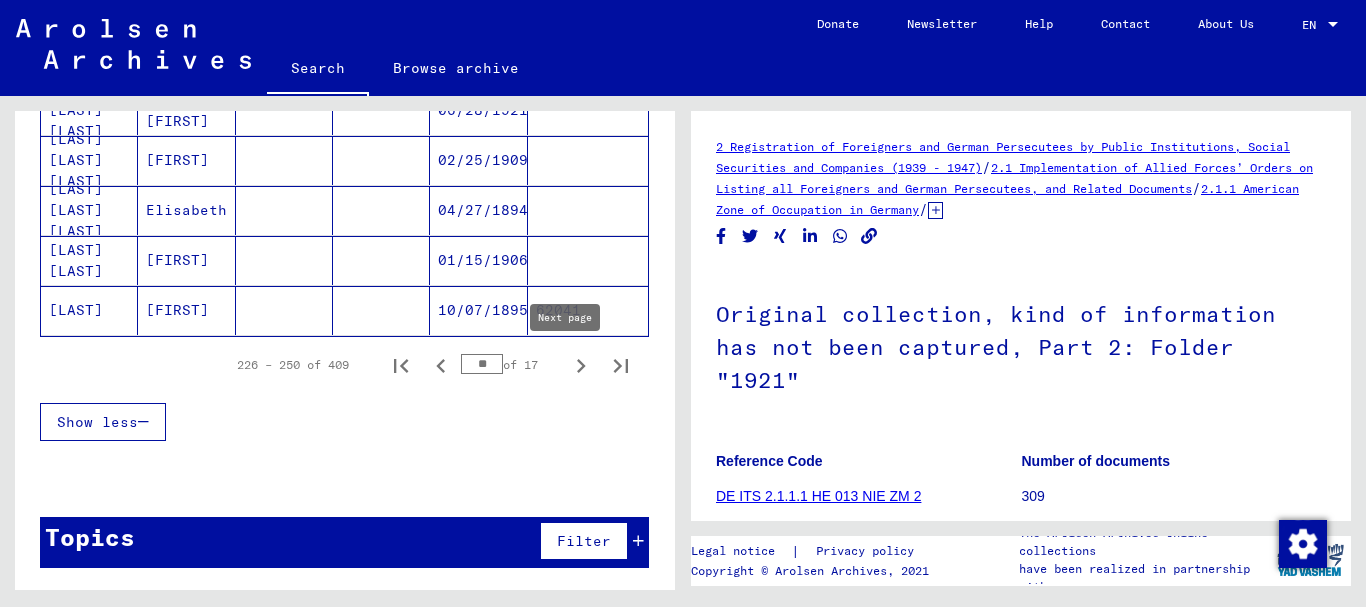 click 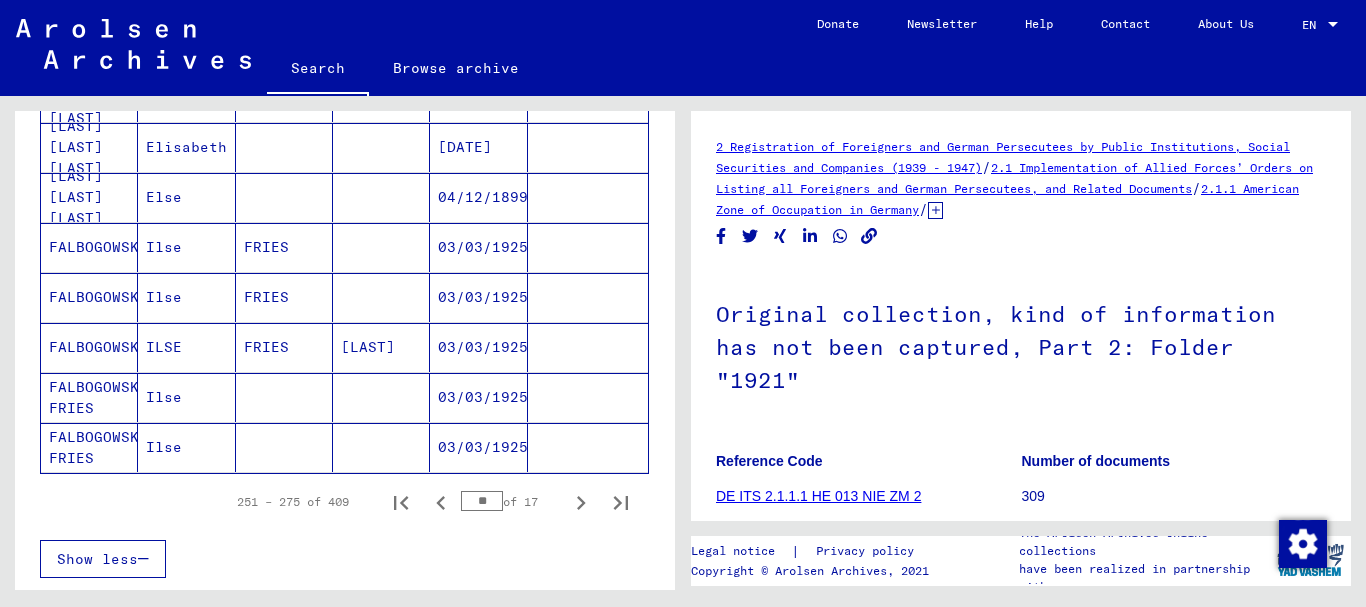 scroll, scrollTop: 1319, scrollLeft: 0, axis: vertical 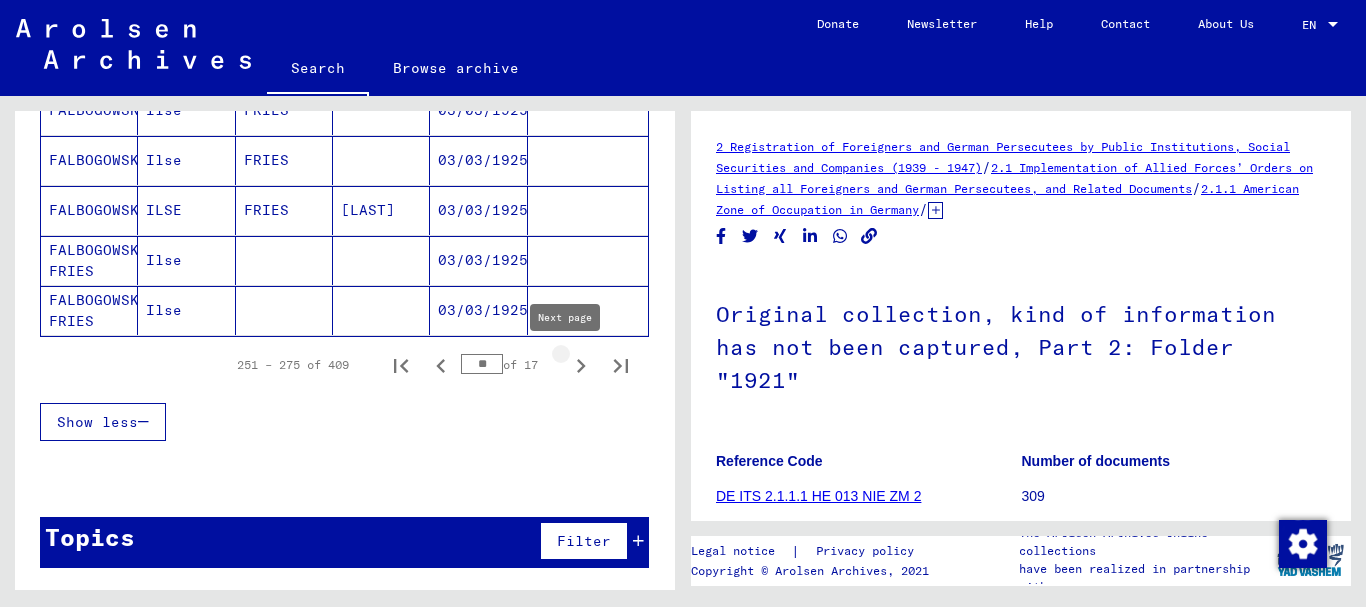 click 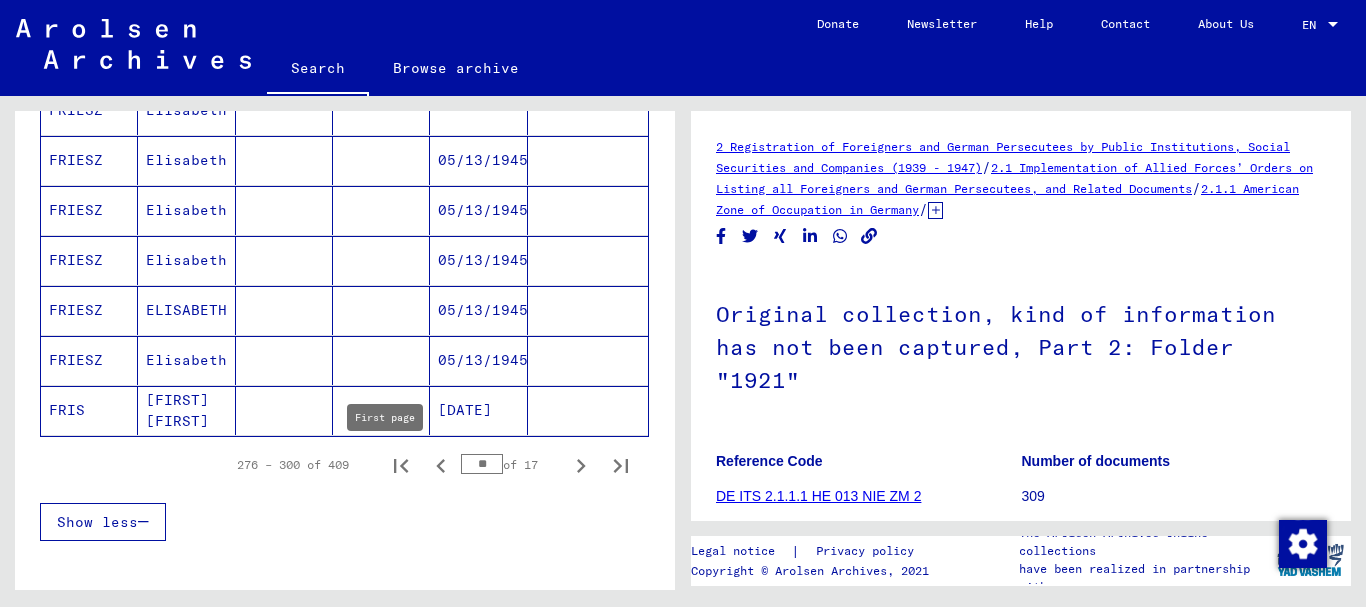 scroll, scrollTop: 1319, scrollLeft: 0, axis: vertical 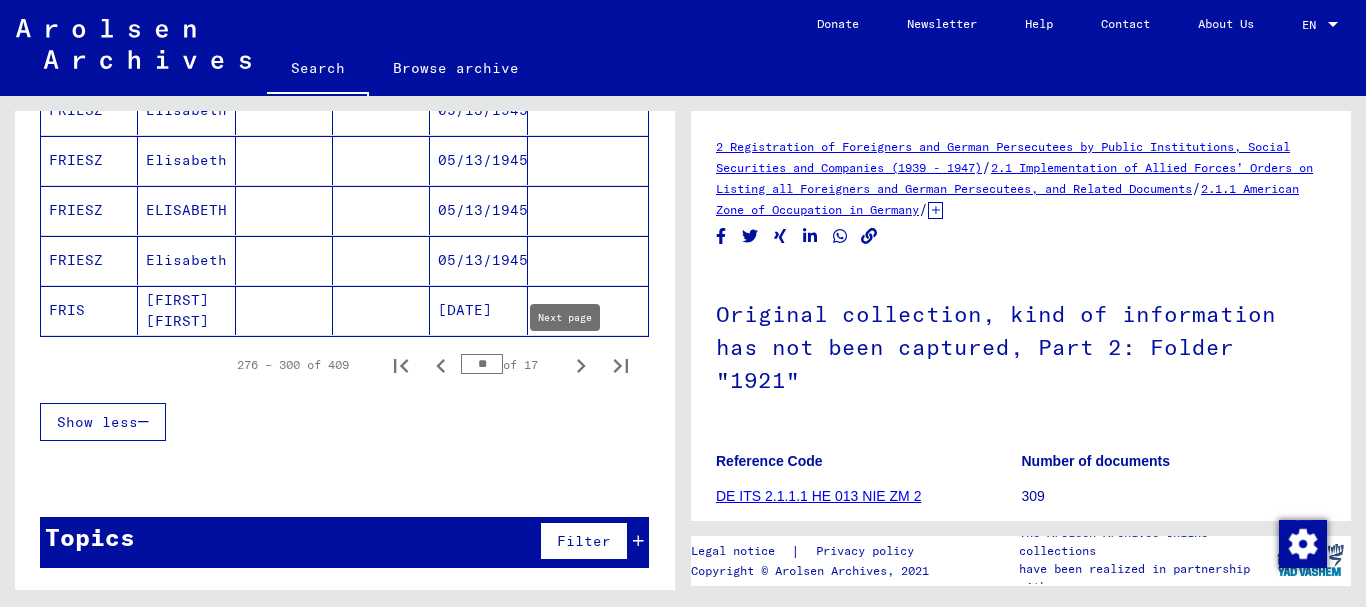 click 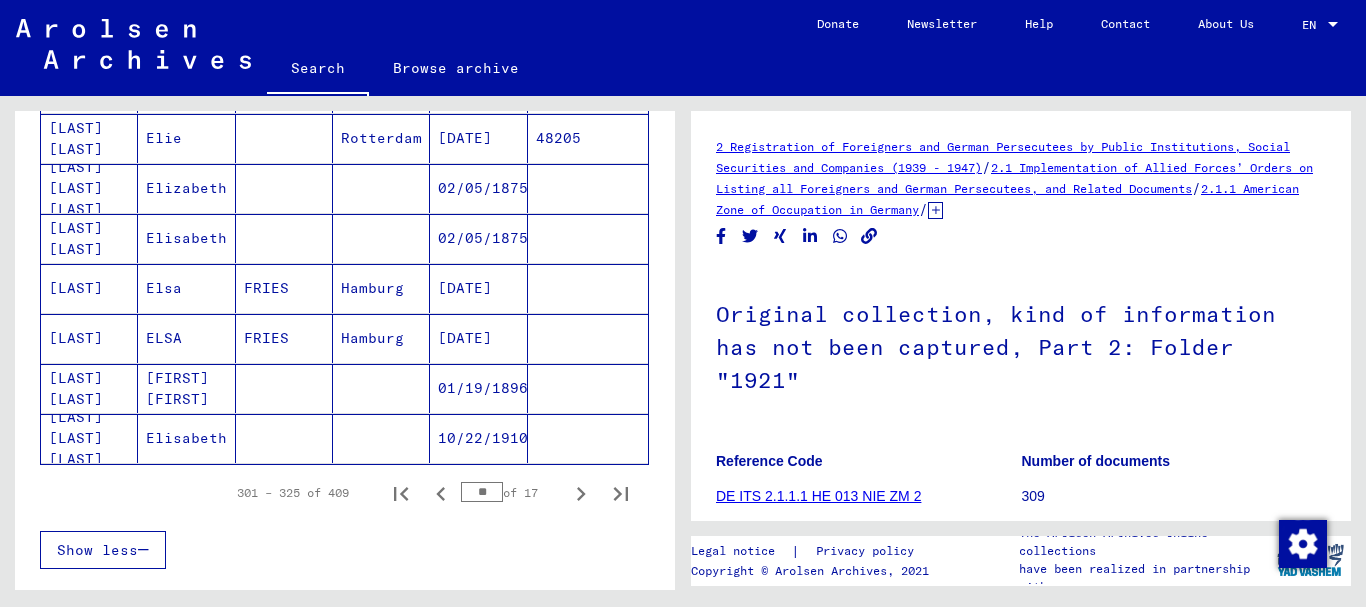 scroll, scrollTop: 1319, scrollLeft: 0, axis: vertical 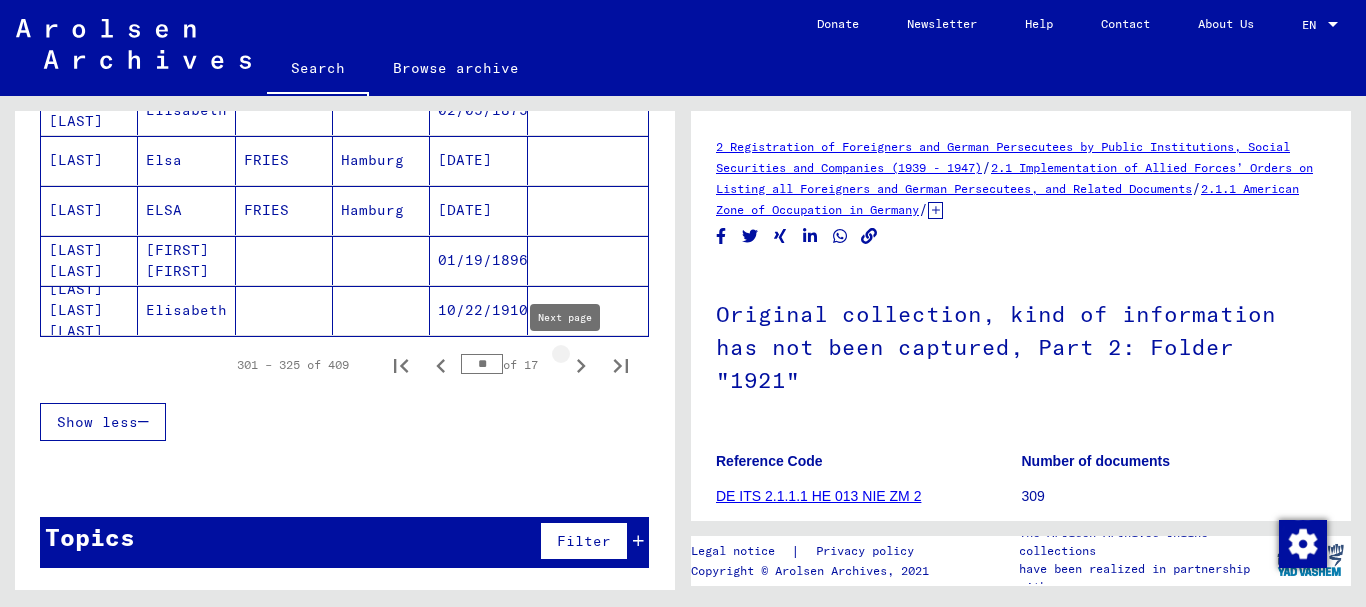 click 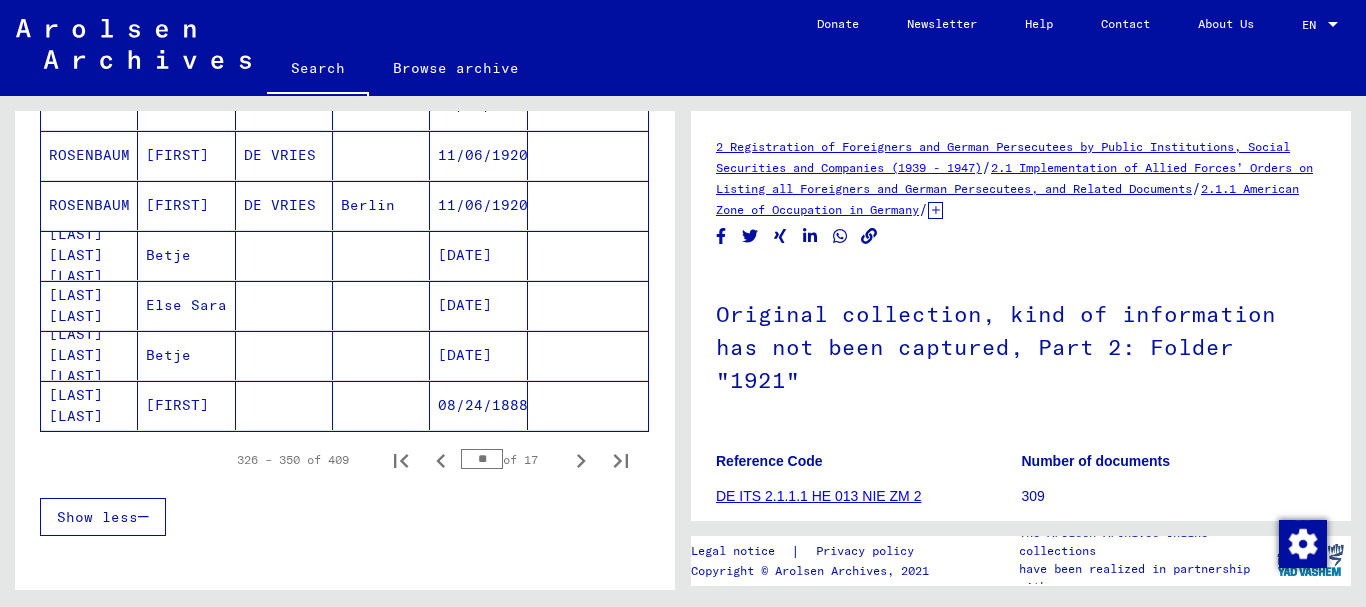 scroll, scrollTop: 1319, scrollLeft: 0, axis: vertical 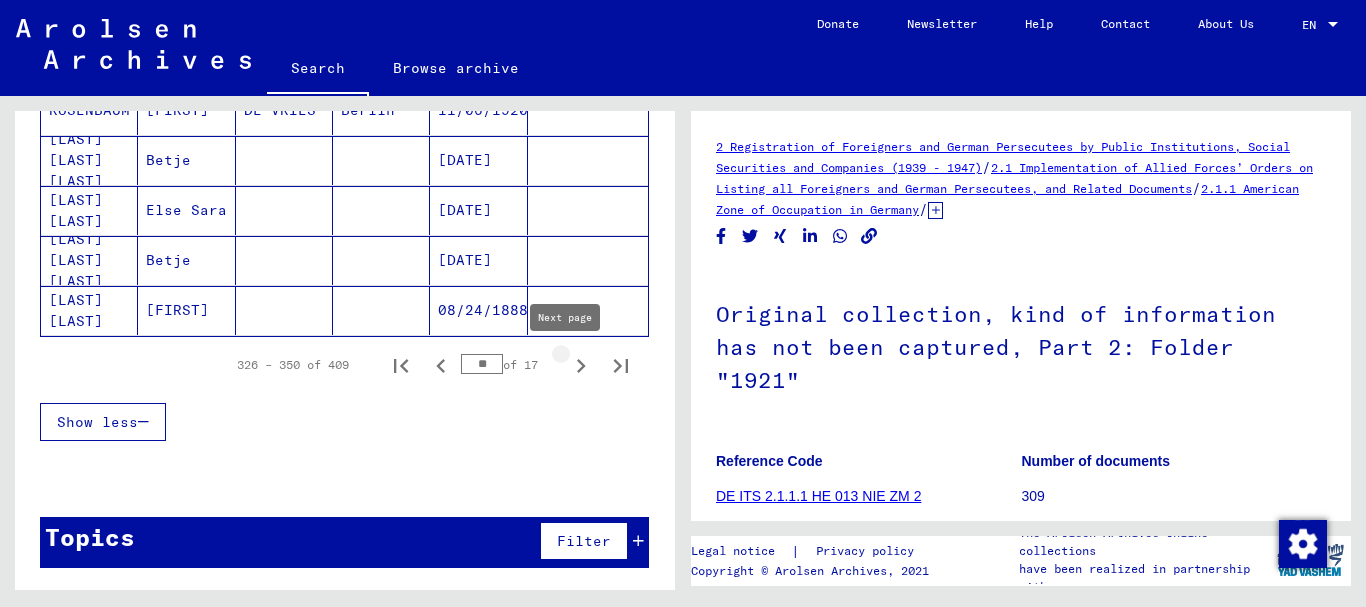 click 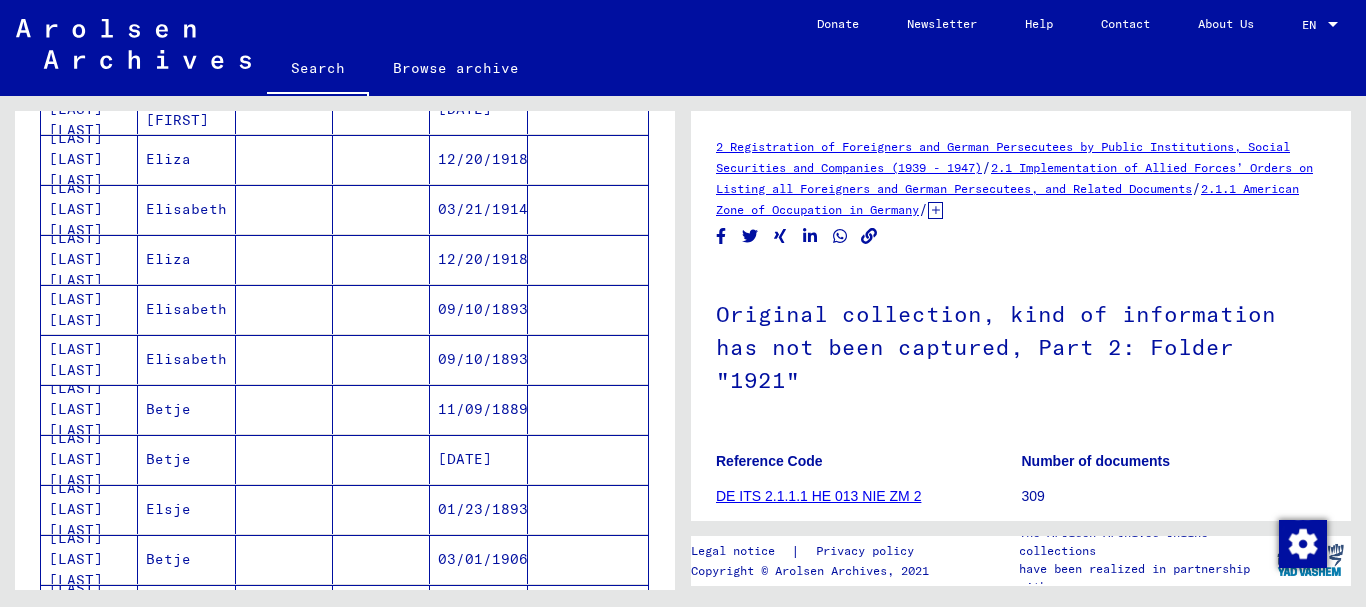 scroll, scrollTop: 519, scrollLeft: 0, axis: vertical 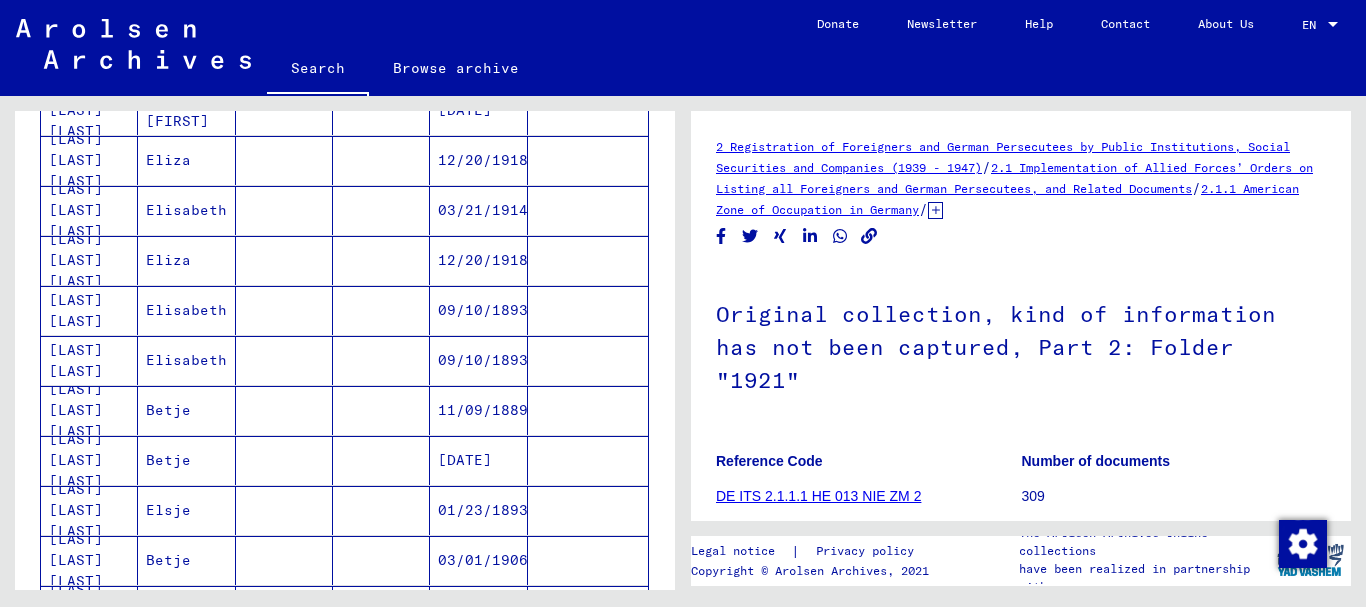 click at bounding box center [284, 310] 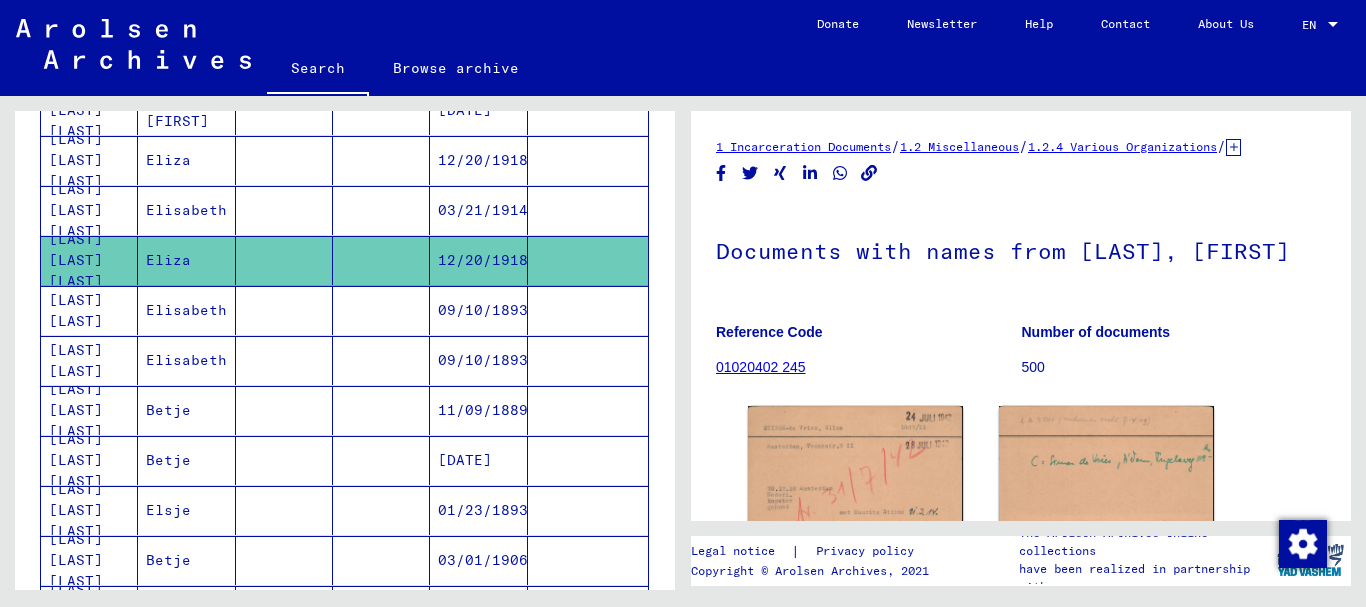 scroll, scrollTop: 0, scrollLeft: 0, axis: both 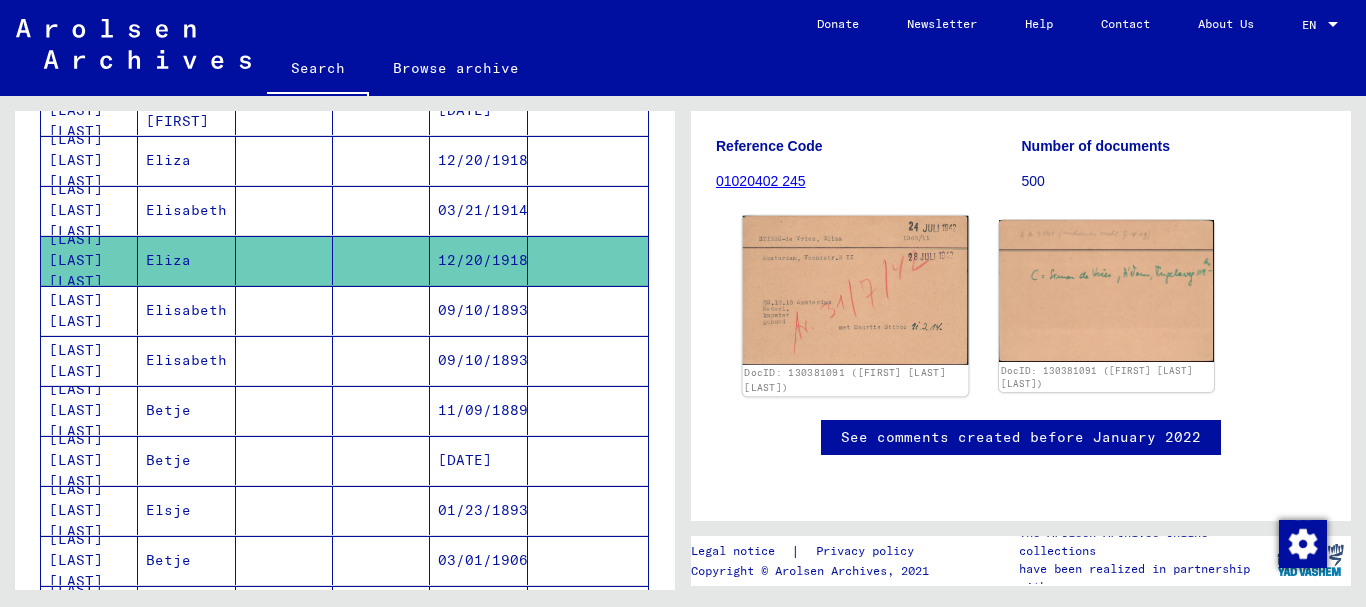 click 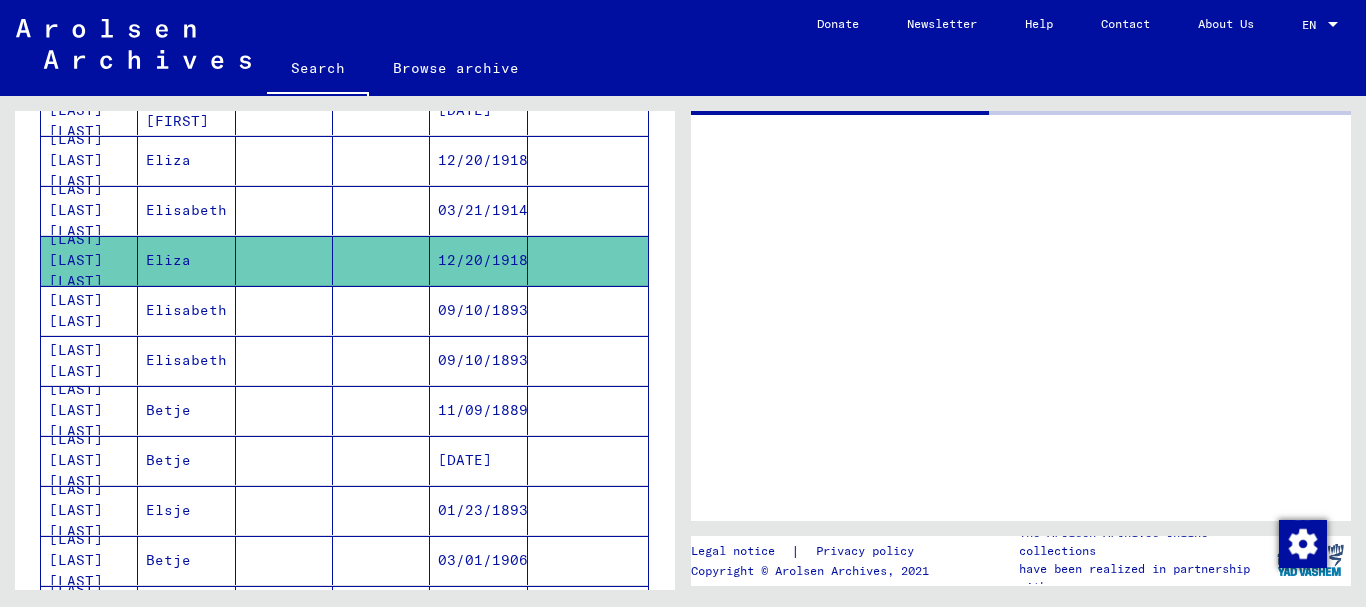 scroll, scrollTop: 0, scrollLeft: 0, axis: both 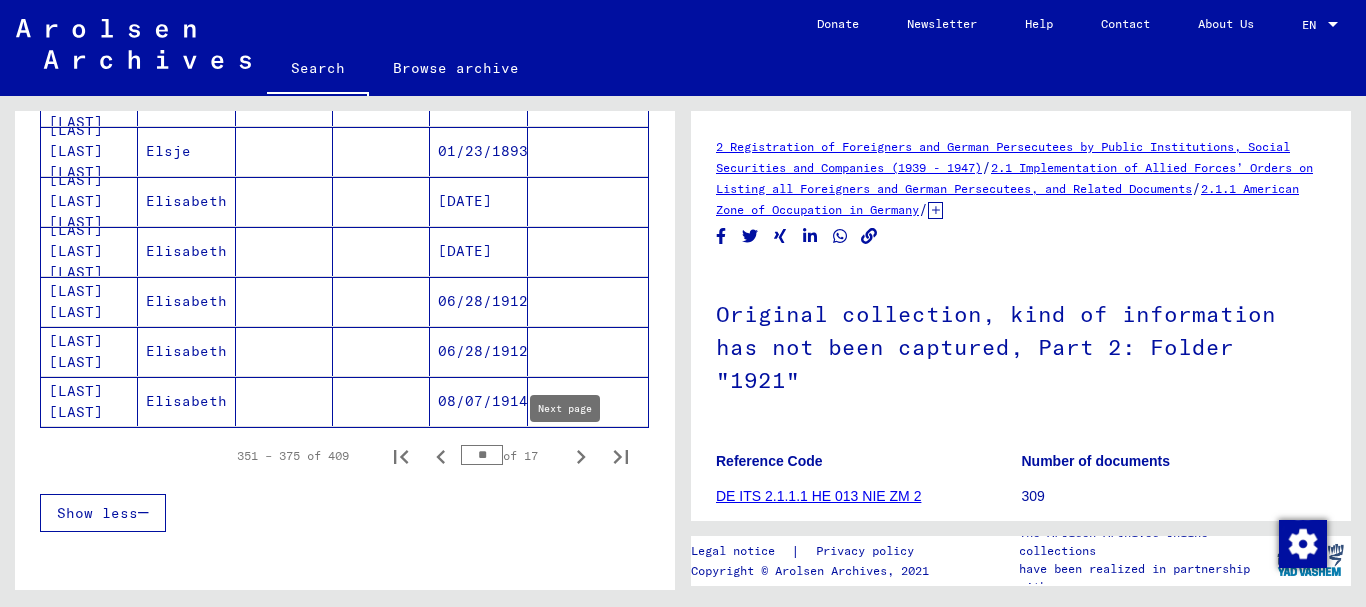 click 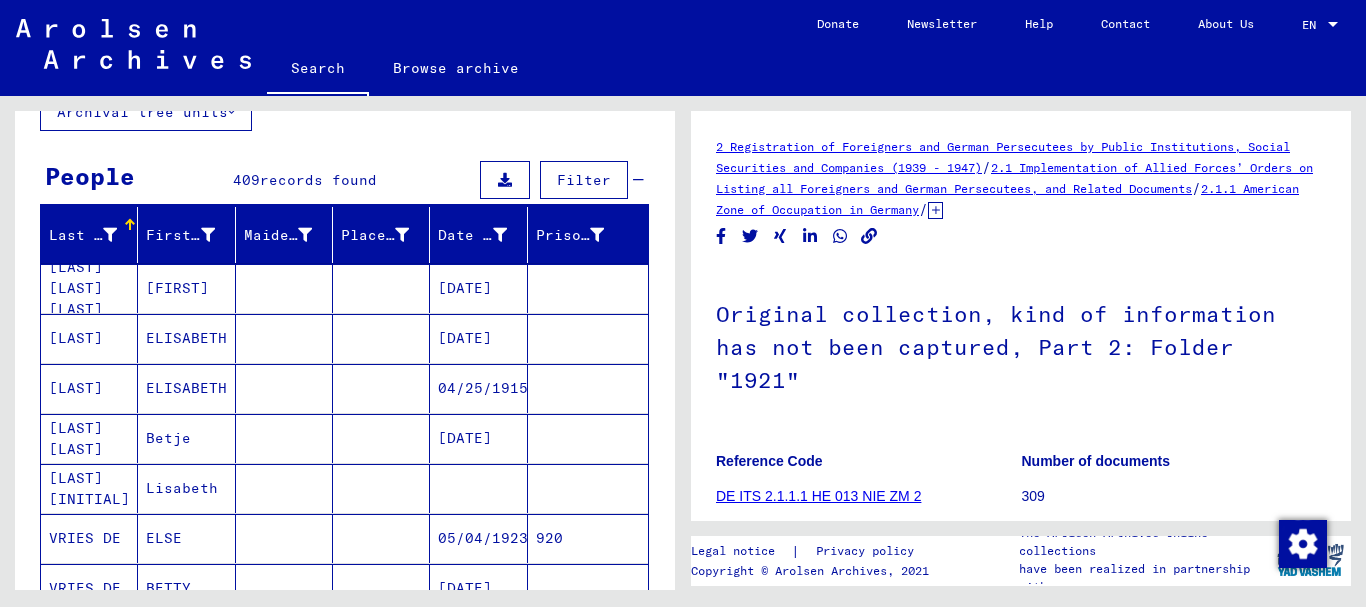 scroll, scrollTop: 128, scrollLeft: 0, axis: vertical 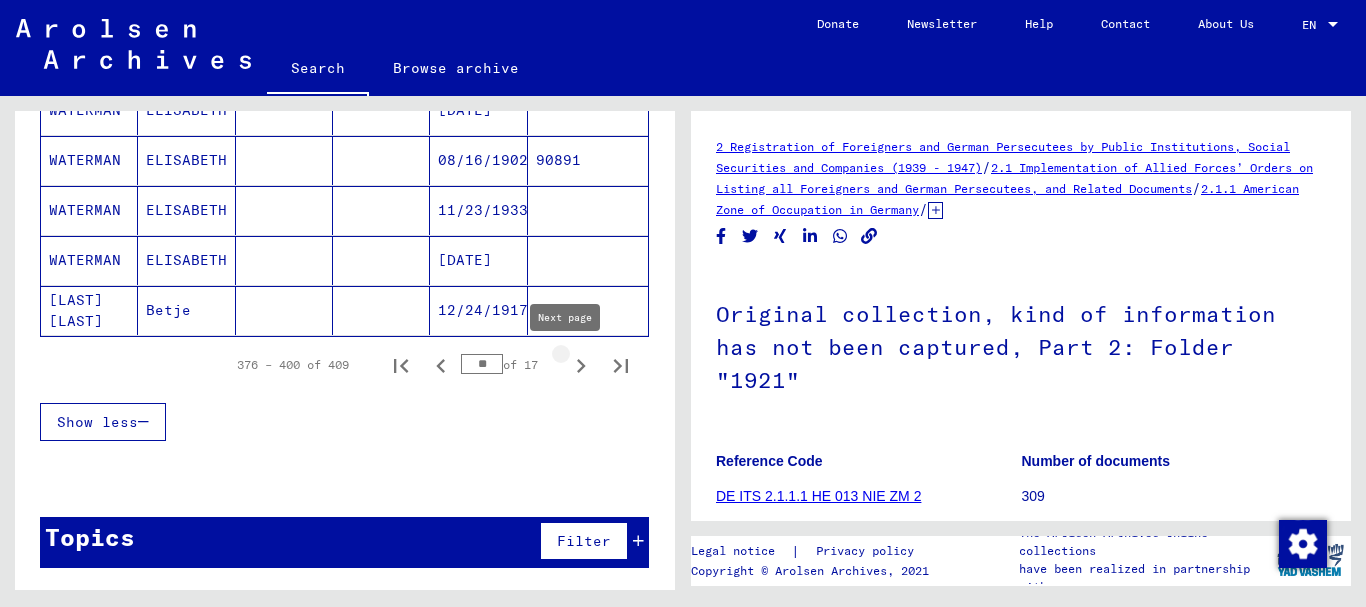 click 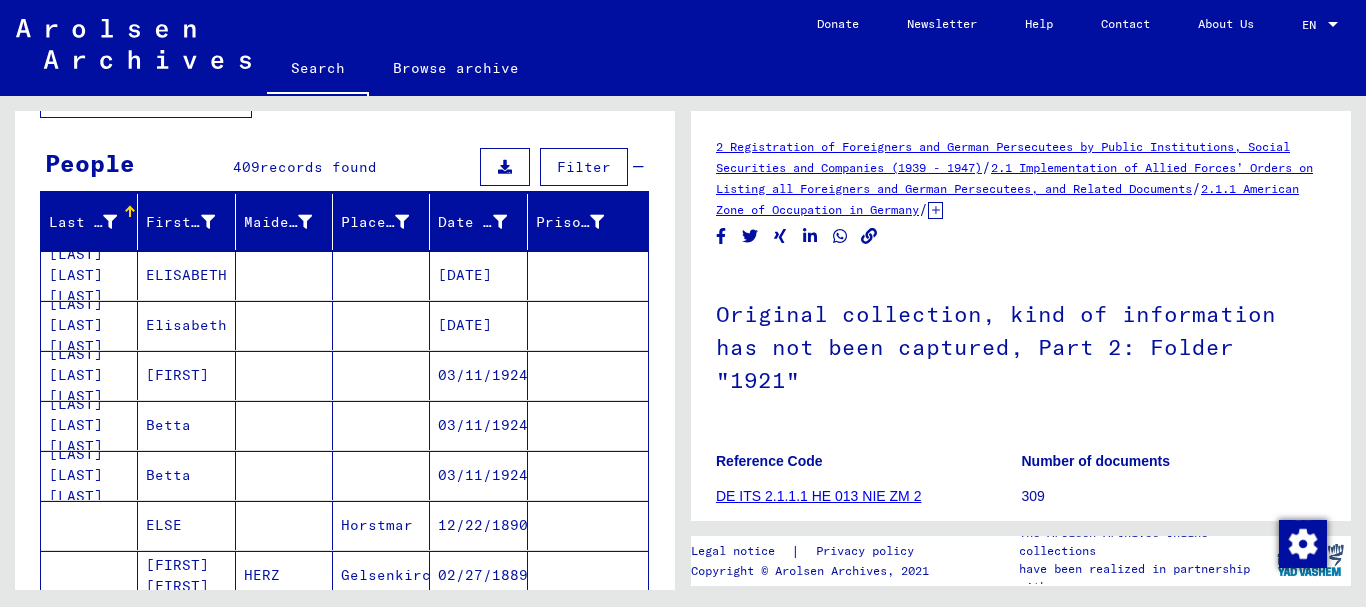 scroll, scrollTop: 119, scrollLeft: 0, axis: vertical 